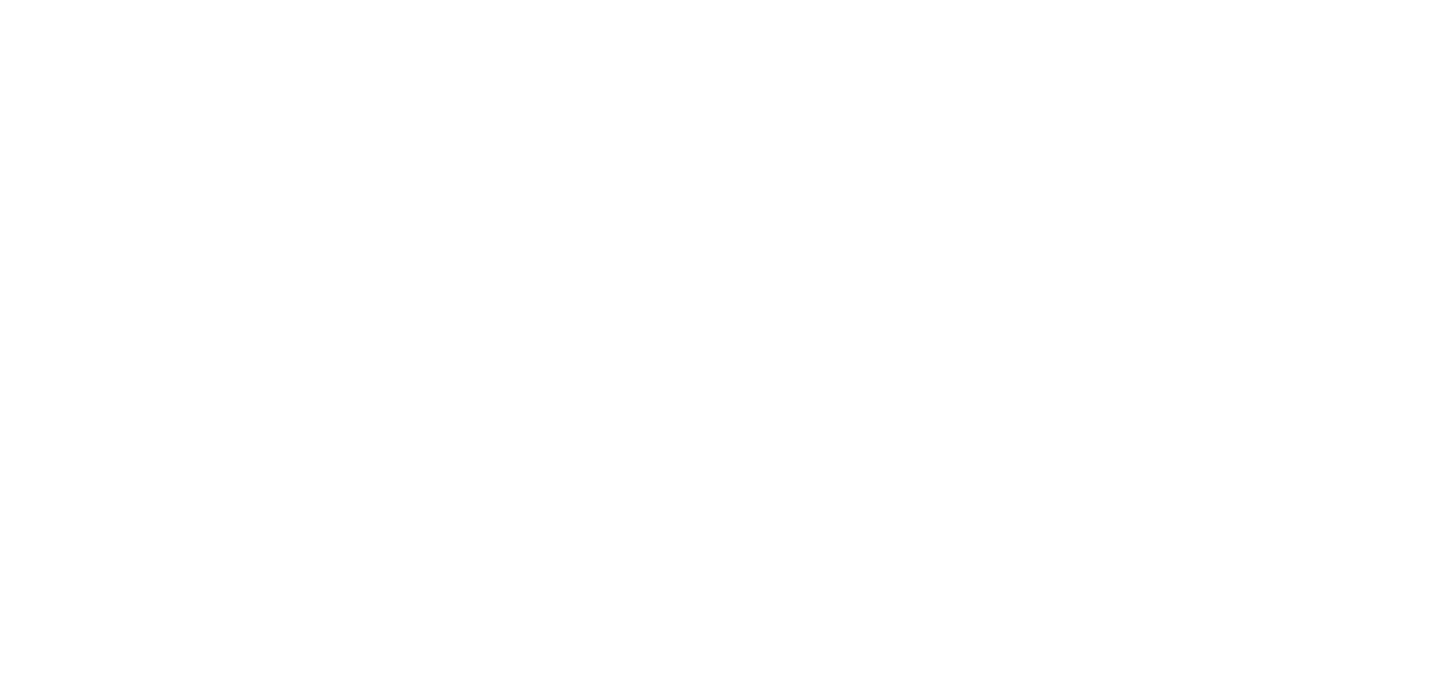 scroll, scrollTop: 0, scrollLeft: 0, axis: both 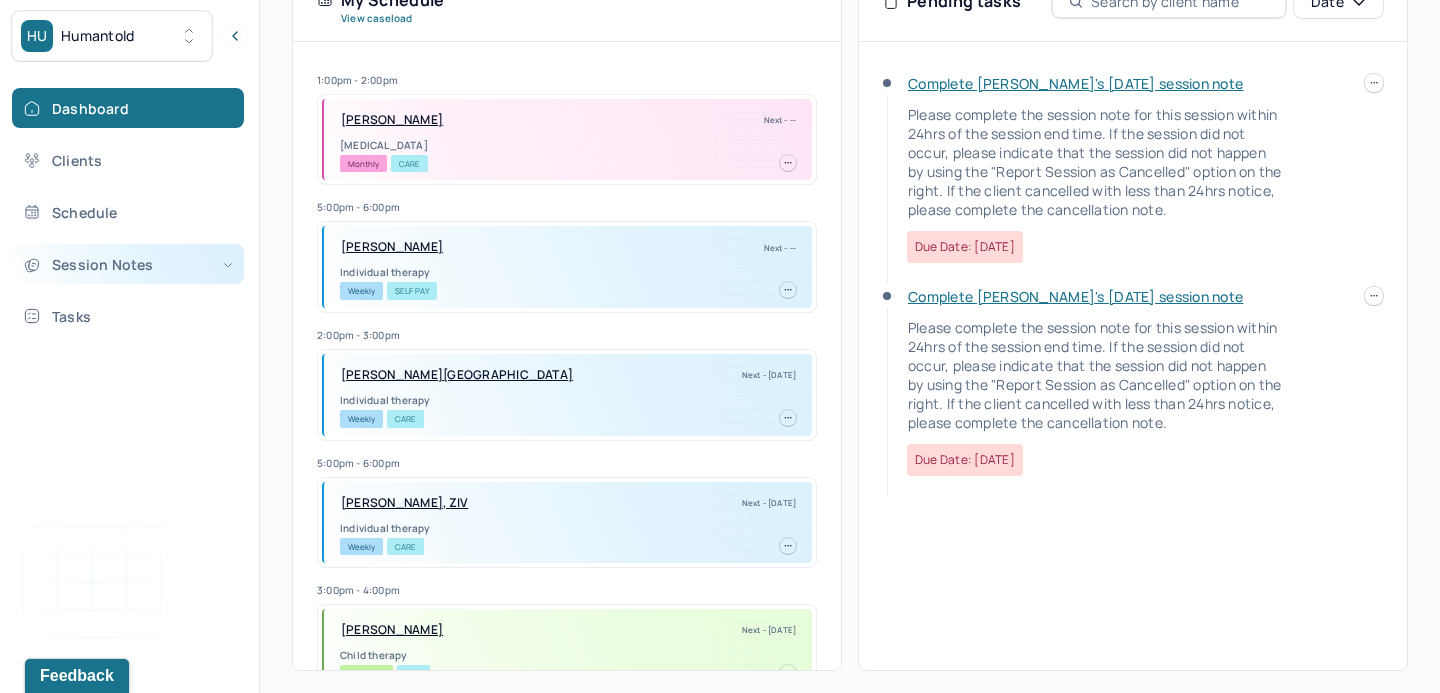 click on "Session Notes" at bounding box center [128, 264] 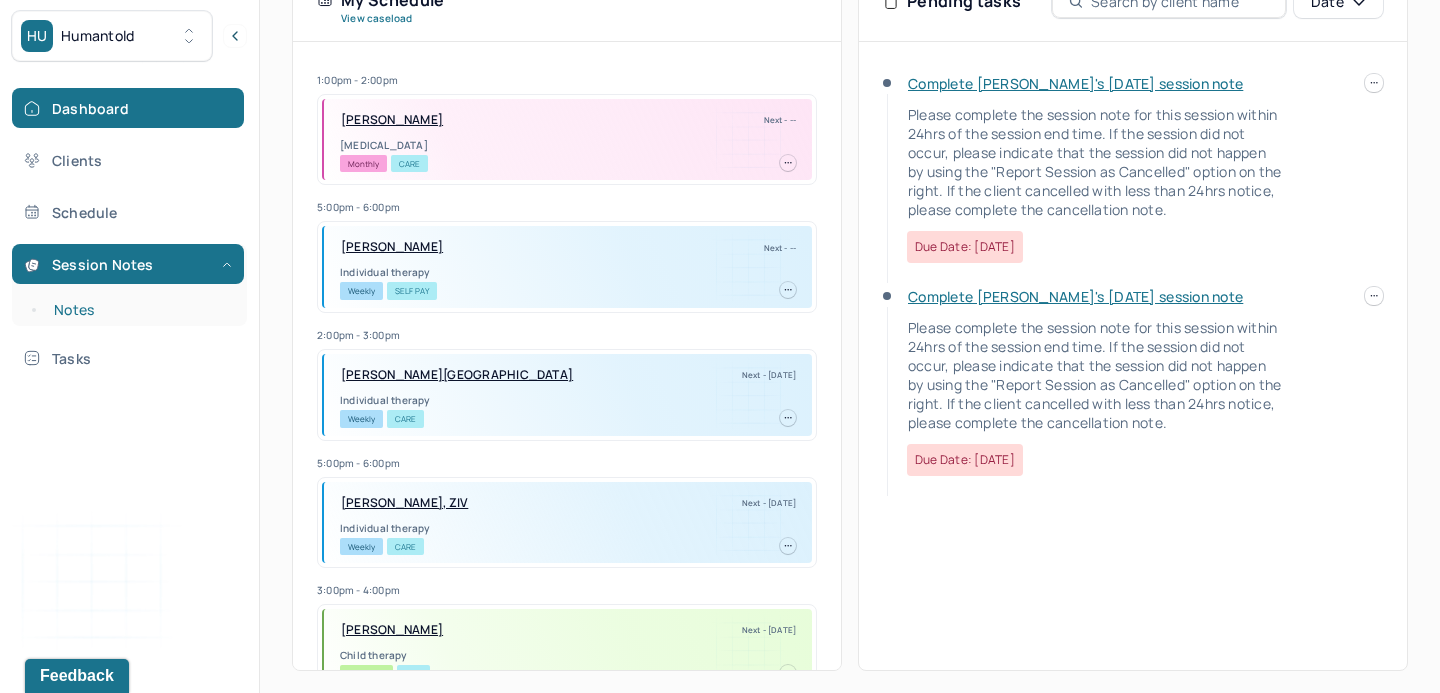click on "Notes" at bounding box center (139, 310) 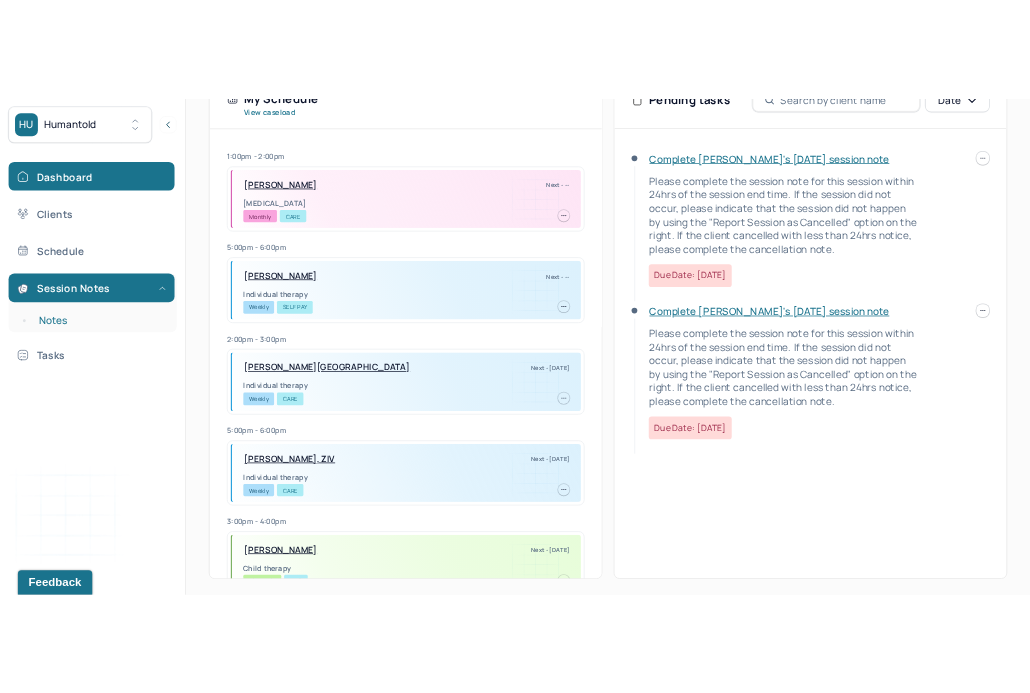 scroll, scrollTop: 0, scrollLeft: 0, axis: both 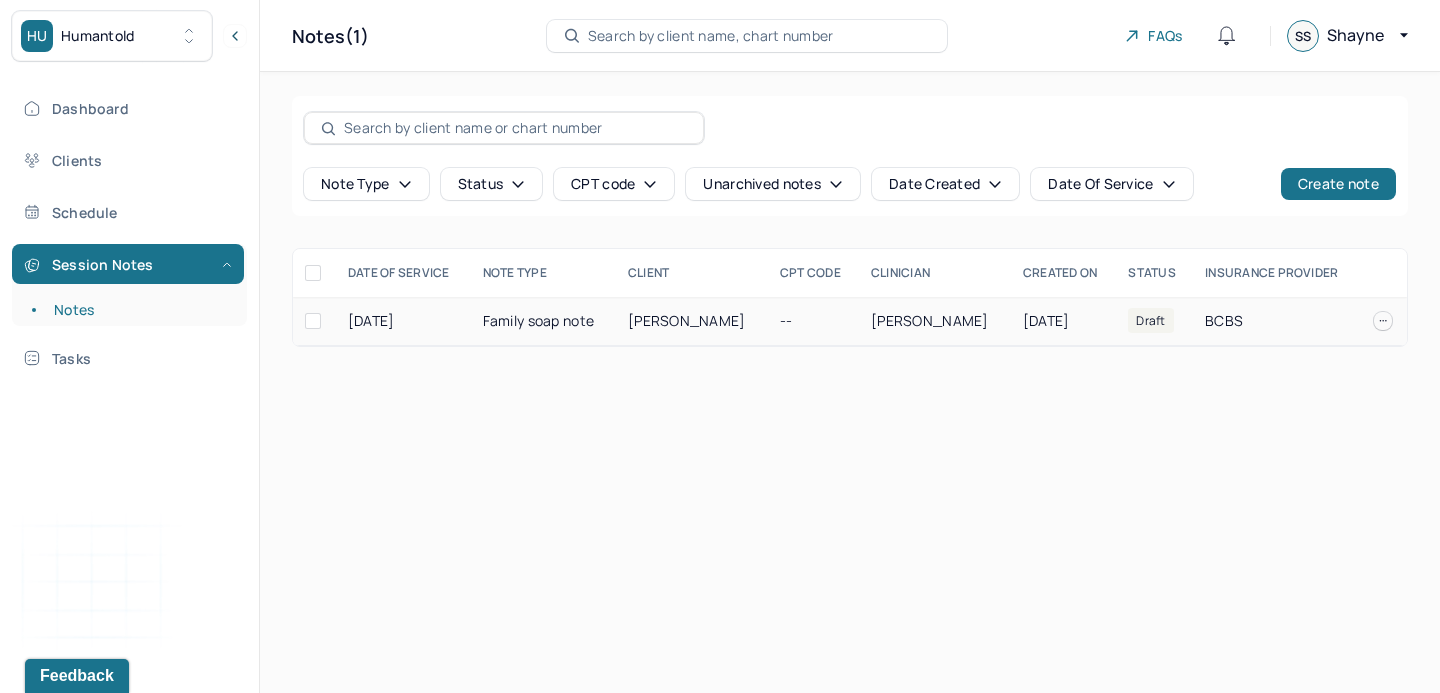 click on "Family soap note" at bounding box center [543, 321] 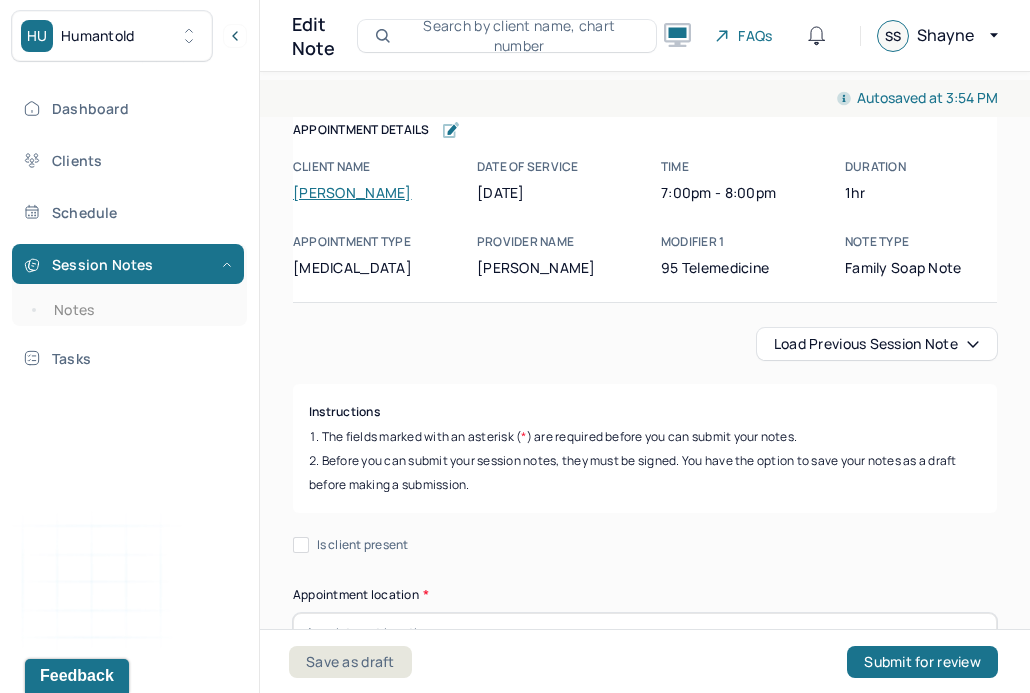 click on "Load previous session note" at bounding box center [877, 344] 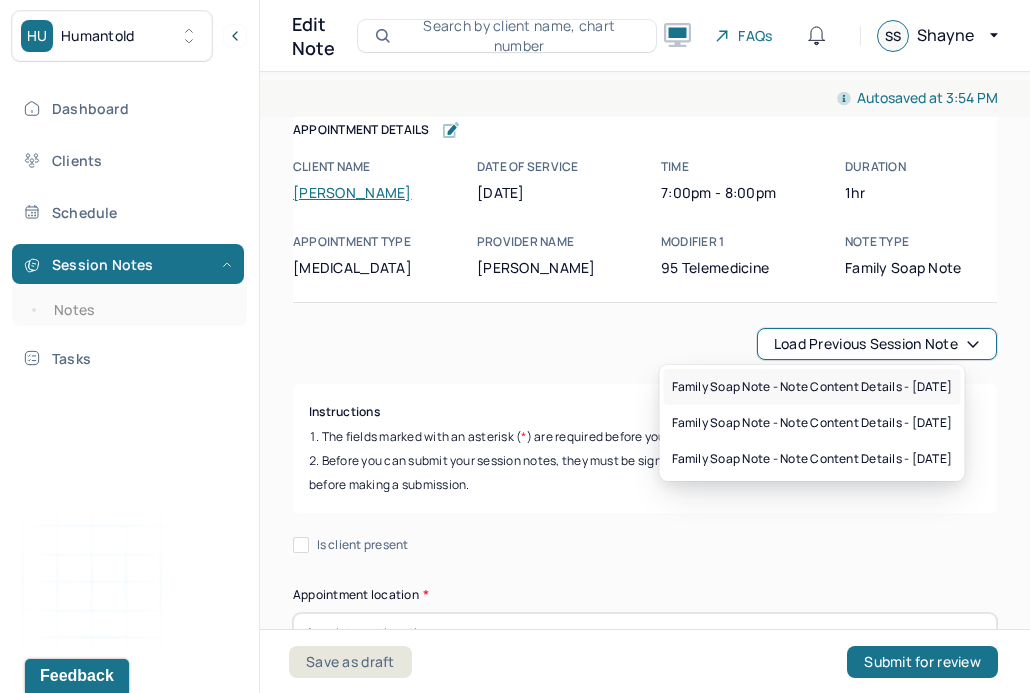 click on "Family soap note   - Note content Details -   [DATE]" at bounding box center (812, 387) 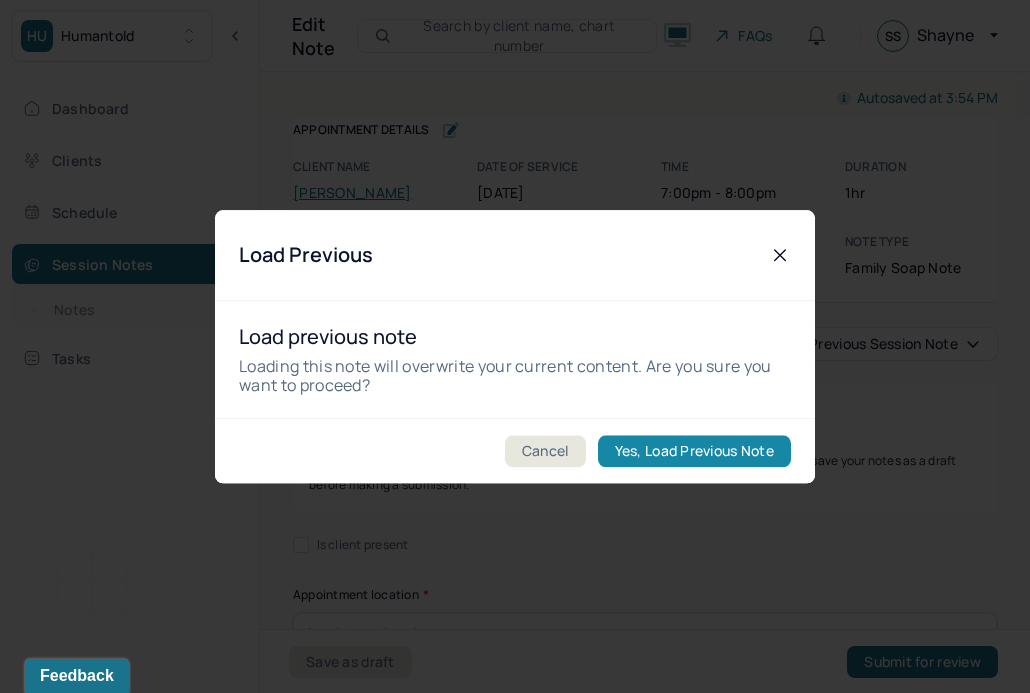click on "Yes, Load Previous Note" at bounding box center (694, 451) 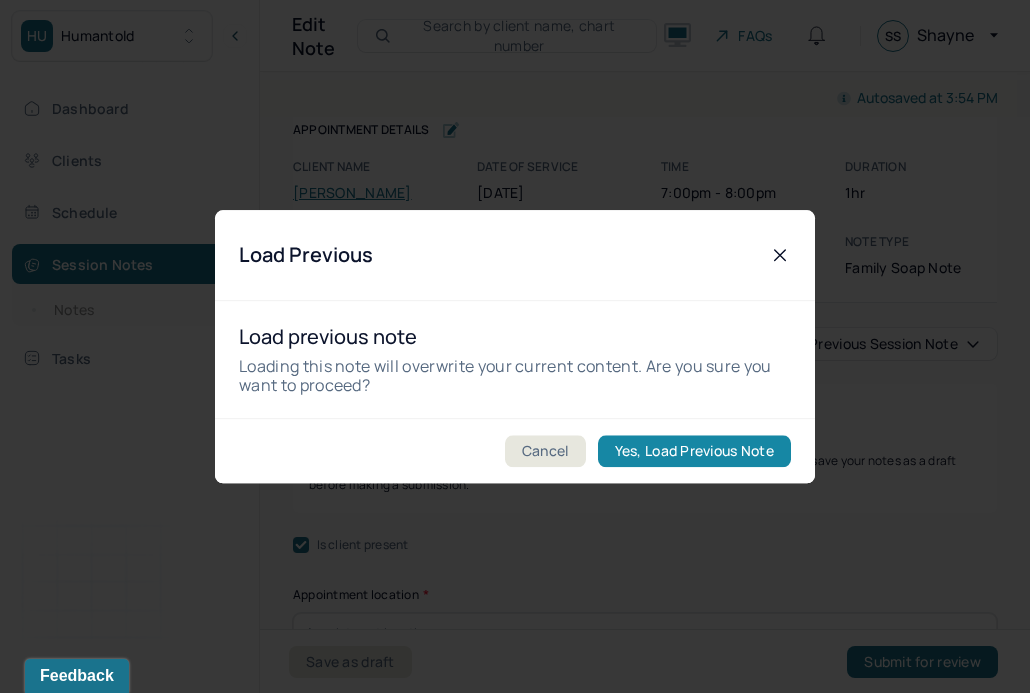 checkbox on "true" 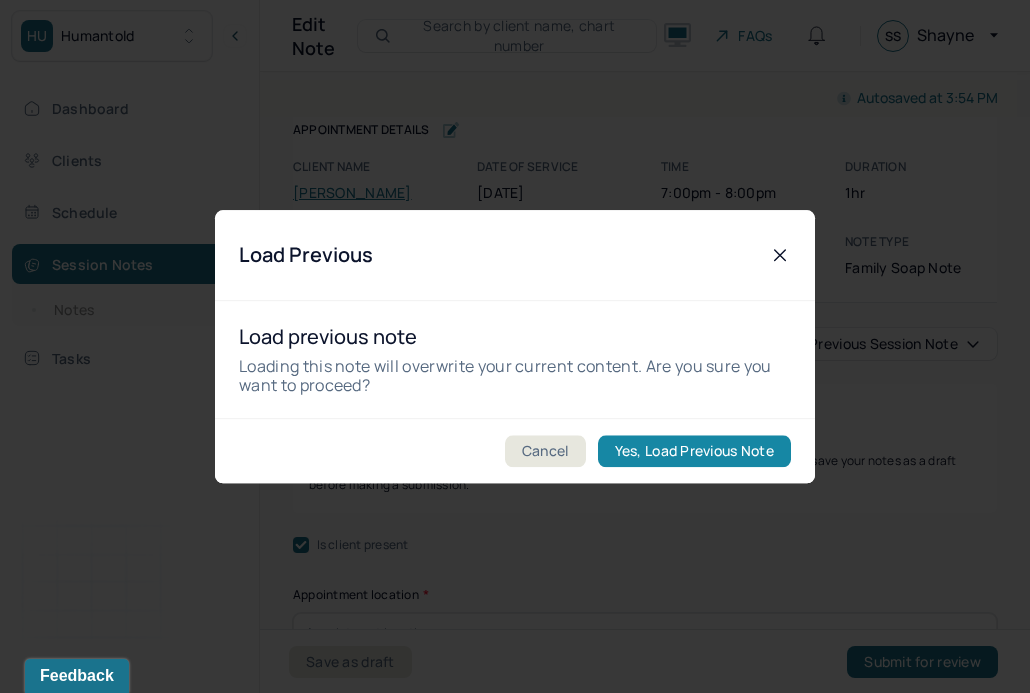 type on "[DATE]" 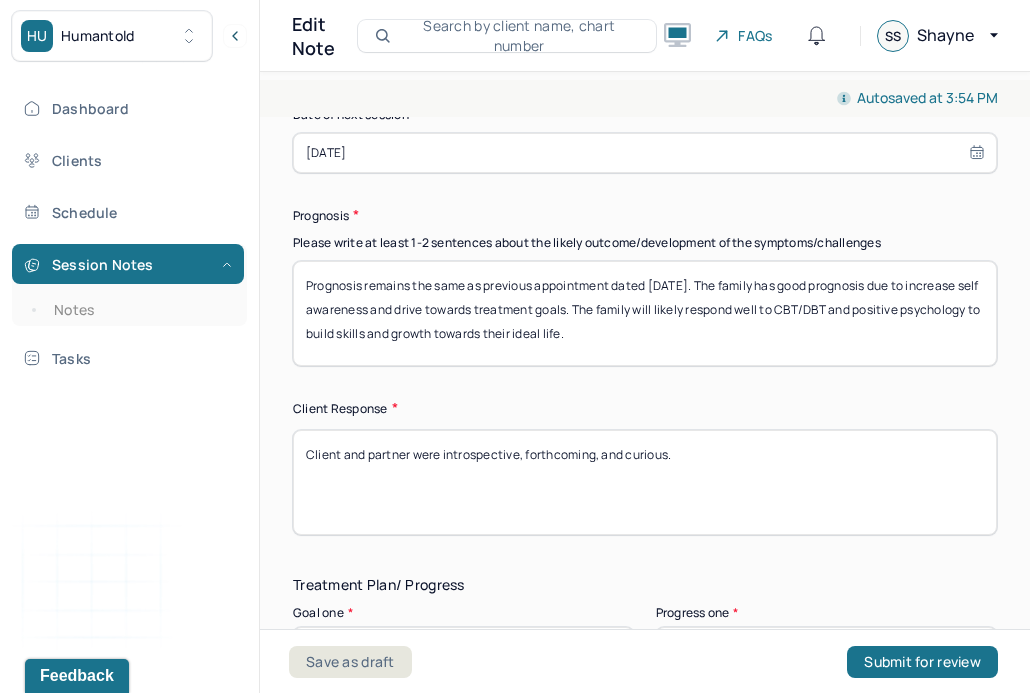 scroll, scrollTop: 2963, scrollLeft: 0, axis: vertical 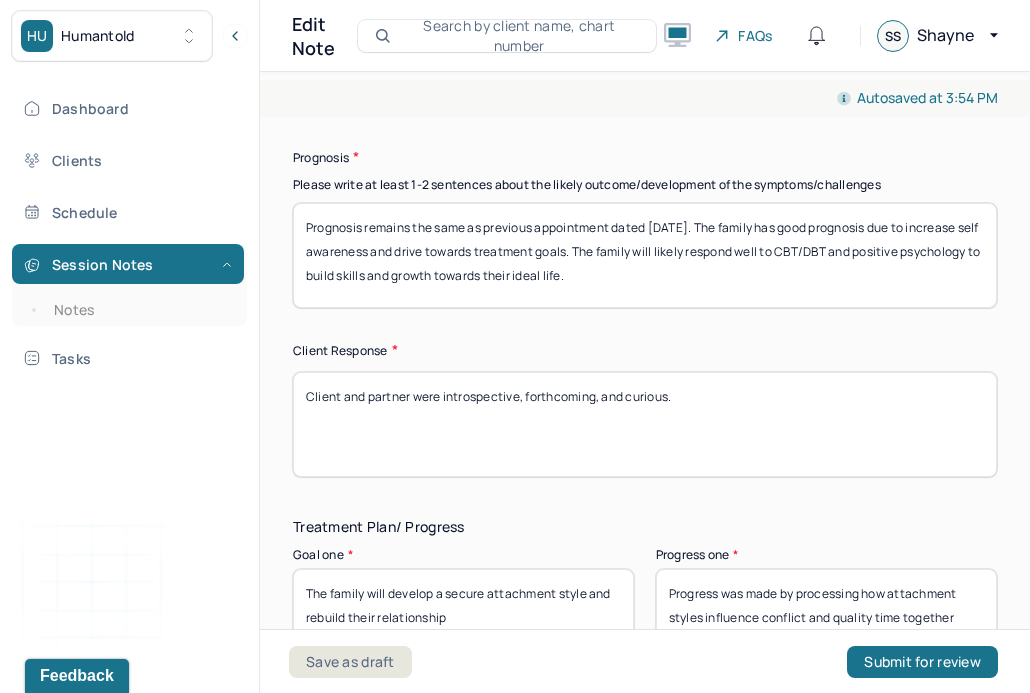 click on "Prognosis remains the same as previous appointment dated [DATE]. The family has good prognosis due to increase self awareness and drive towards treatment goals. The family will likely respond well to CBT/DBT and positive psychology to build skills and growth towards their ideal life." at bounding box center (645, 255) 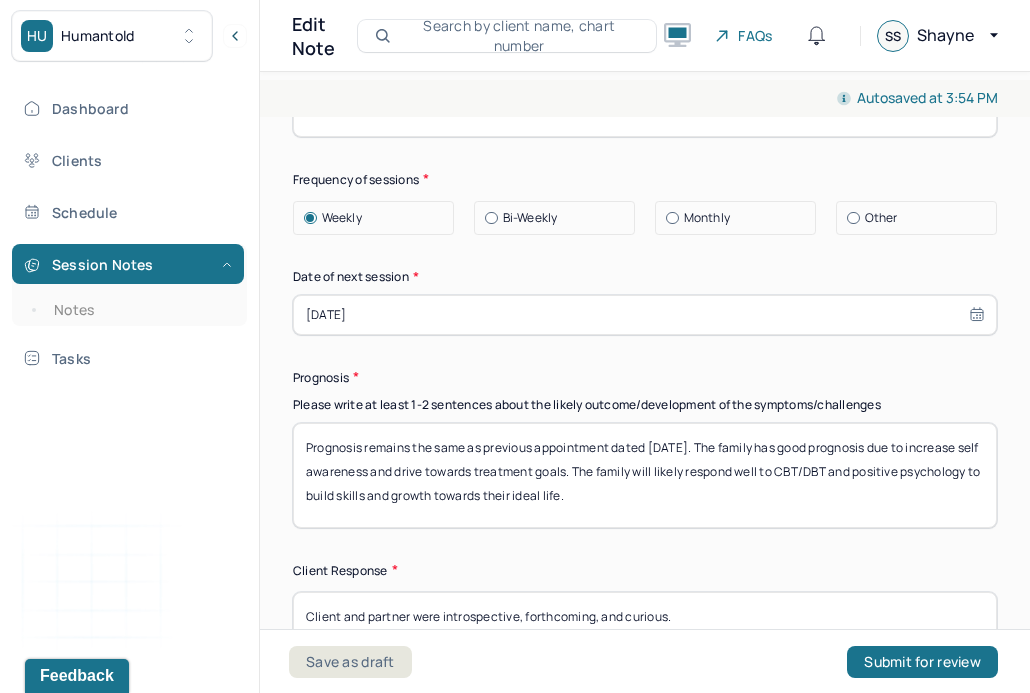 scroll, scrollTop: 2716, scrollLeft: 0, axis: vertical 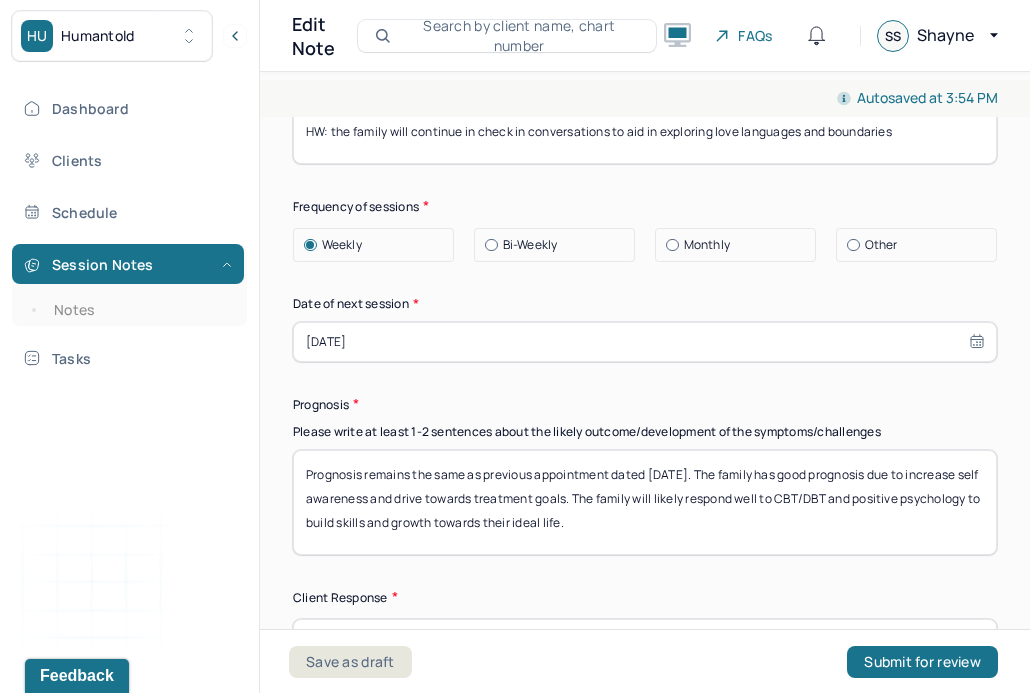 type on "Prognosis remains the same as previous appointment dated [DATE]. The family has good prognosis due to increase self awareness and drive towards treatment goals. The family will likely respond well to CBT/DBT and positive psychology to build skills and growth towards their ideal life." 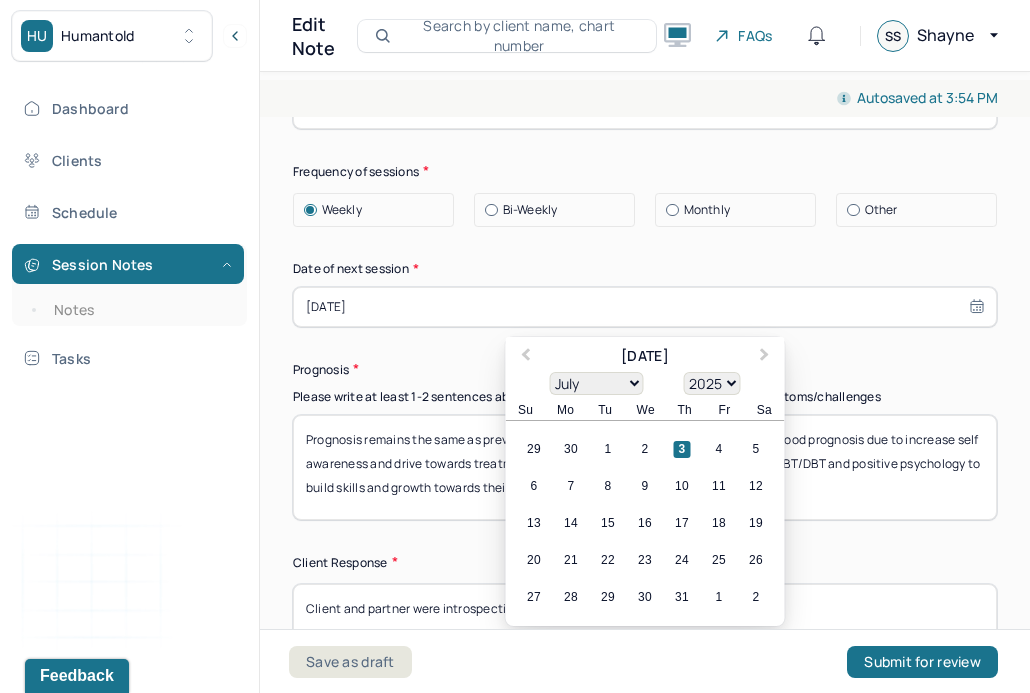 scroll, scrollTop: 2755, scrollLeft: 0, axis: vertical 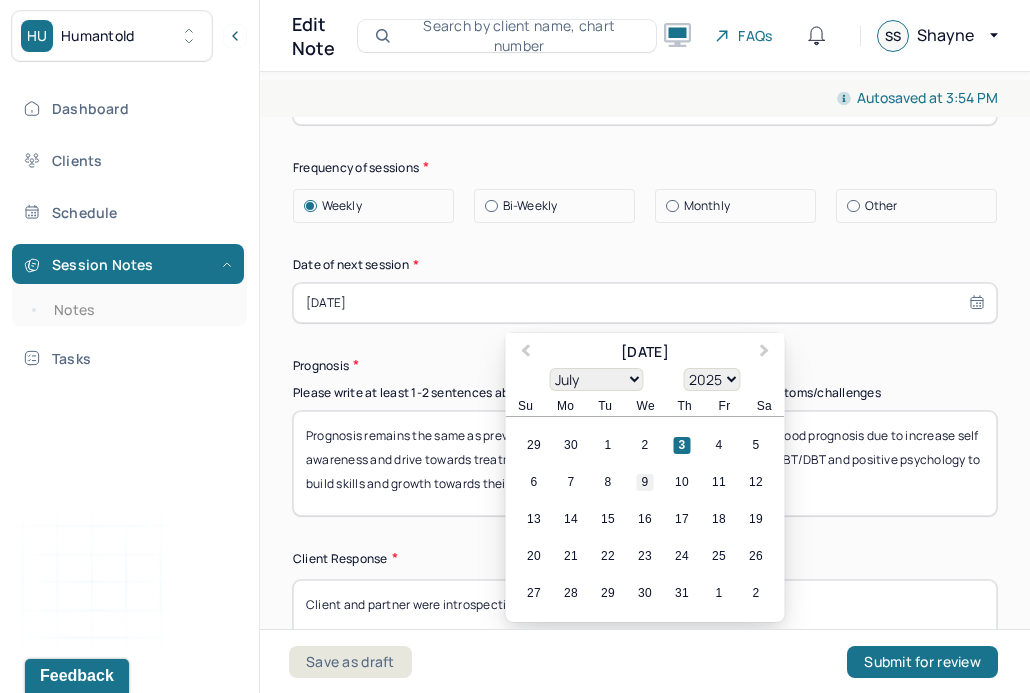 click on "9" at bounding box center [645, 482] 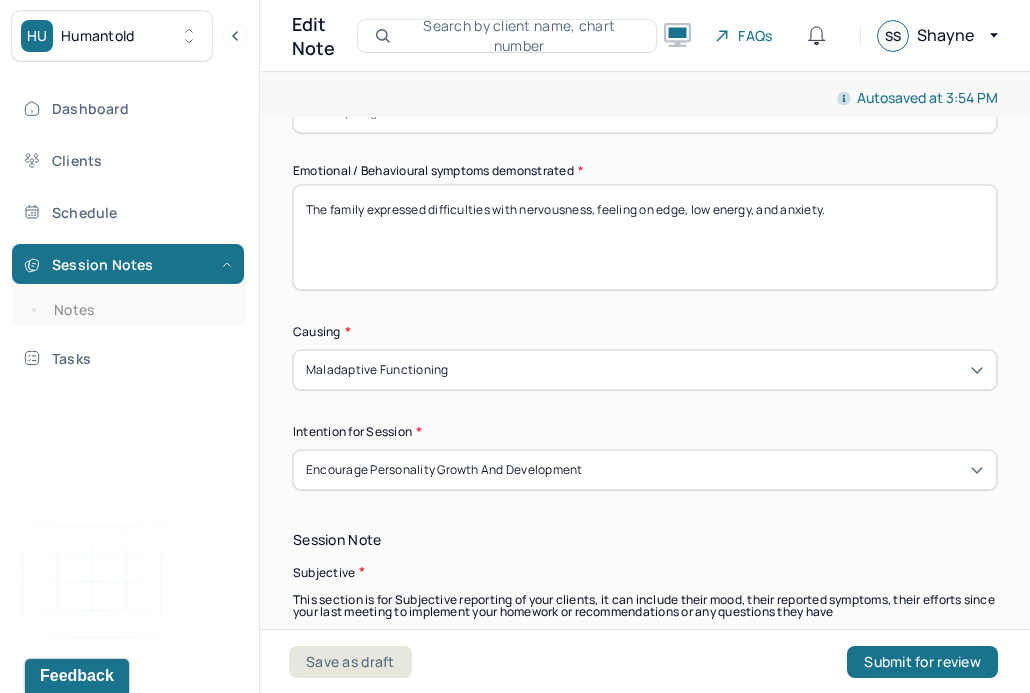 scroll, scrollTop: 832, scrollLeft: 0, axis: vertical 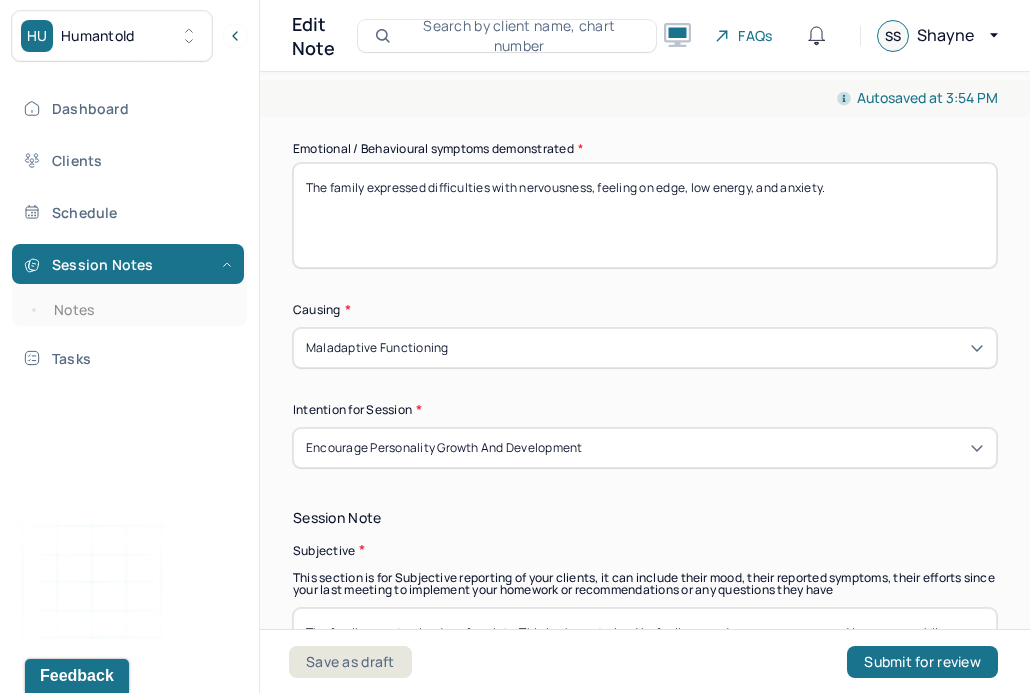 drag, startPoint x: 845, startPoint y: 196, endPoint x: 523, endPoint y: 175, distance: 322.68405 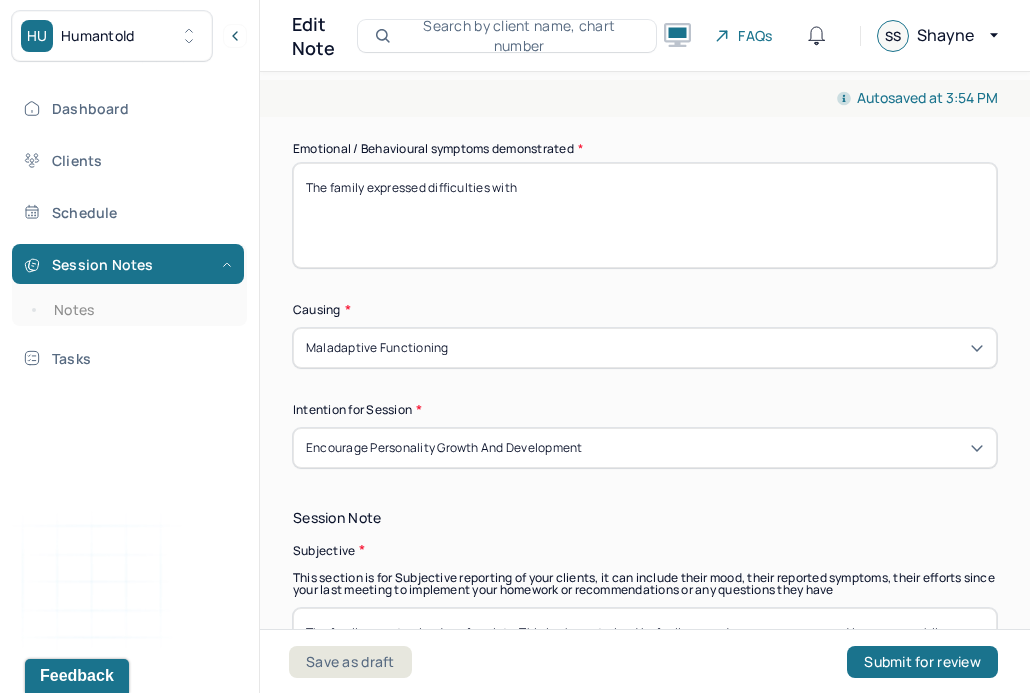 click on "The family expressed difficulties with nervousness, feeling on edge, low energy, and anxiety." at bounding box center [645, 215] 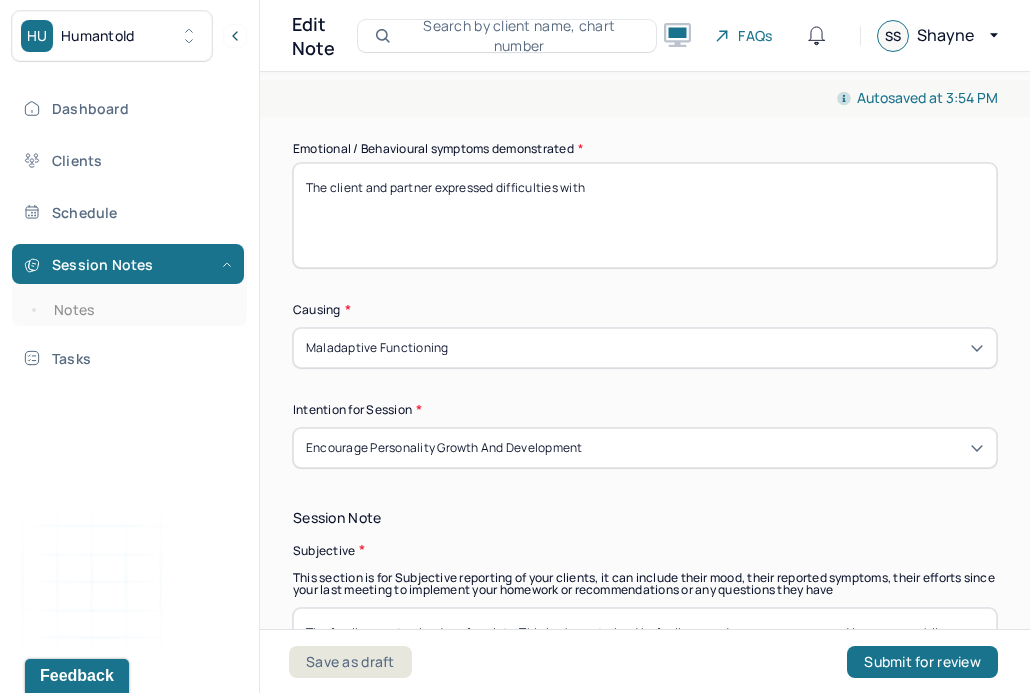 click on "The family expressed difficulties with nervousness, feeling on edge, low energy, and anxiety." at bounding box center (645, 215) 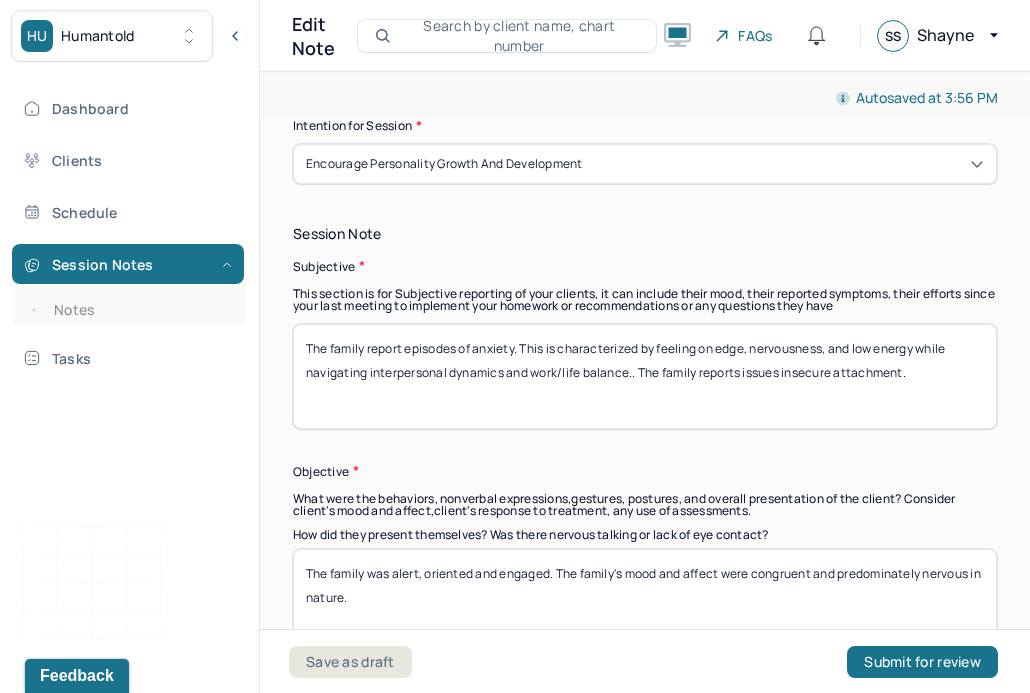 scroll, scrollTop: 1145, scrollLeft: 0, axis: vertical 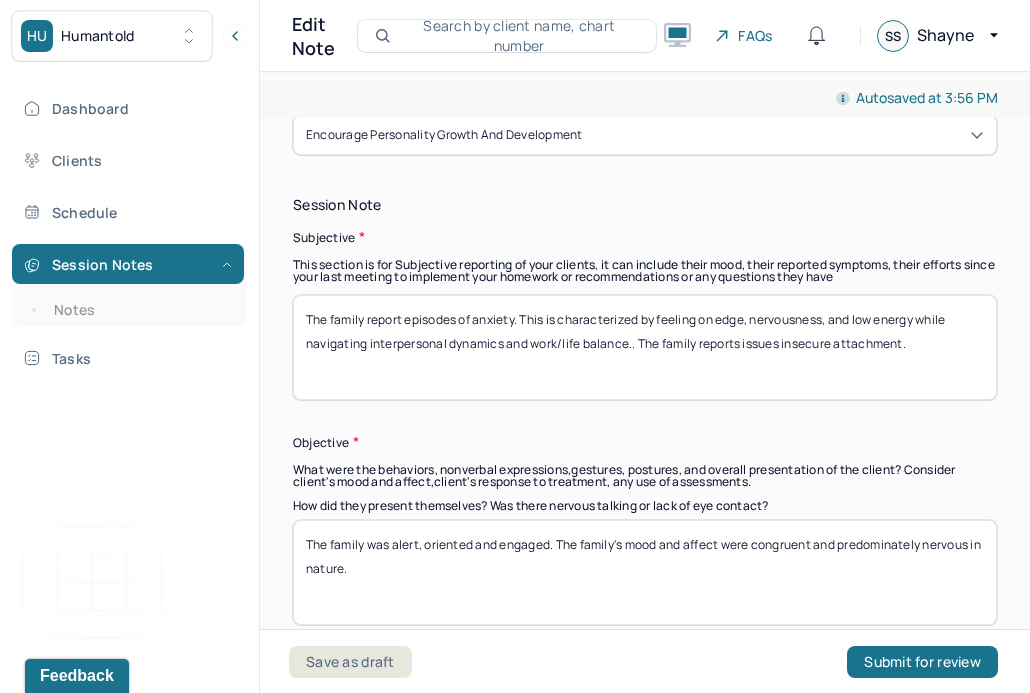 type on "The client and partner expressed difficulties with nervousness, feeling on edge, [MEDICAL_DATA], and feeling disconnected." 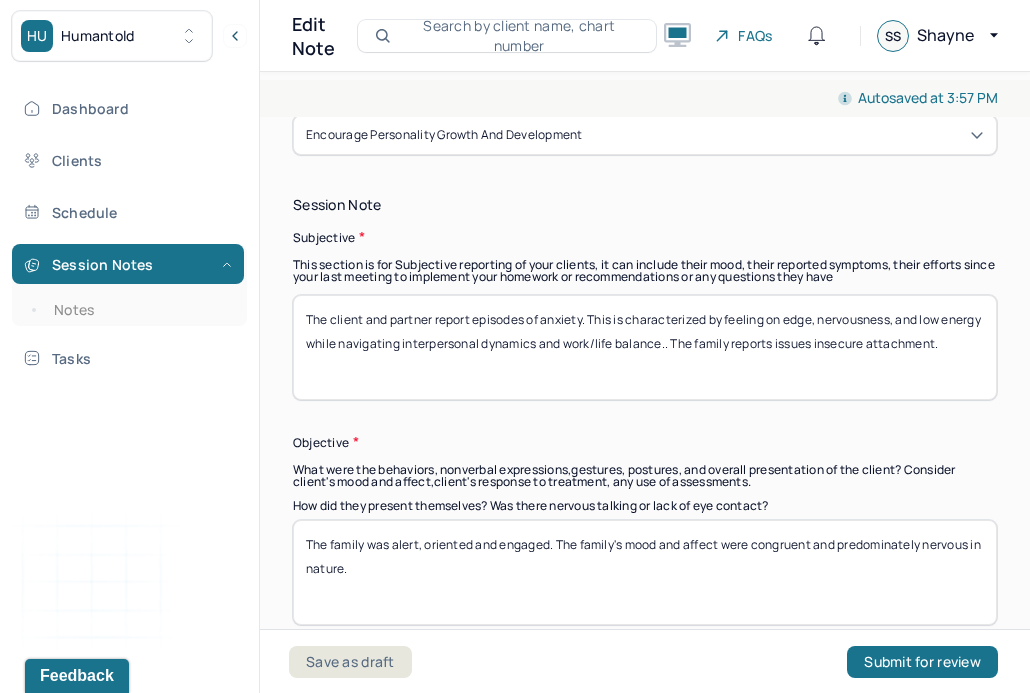 drag, startPoint x: 707, startPoint y: 339, endPoint x: 731, endPoint y: 319, distance: 31.241 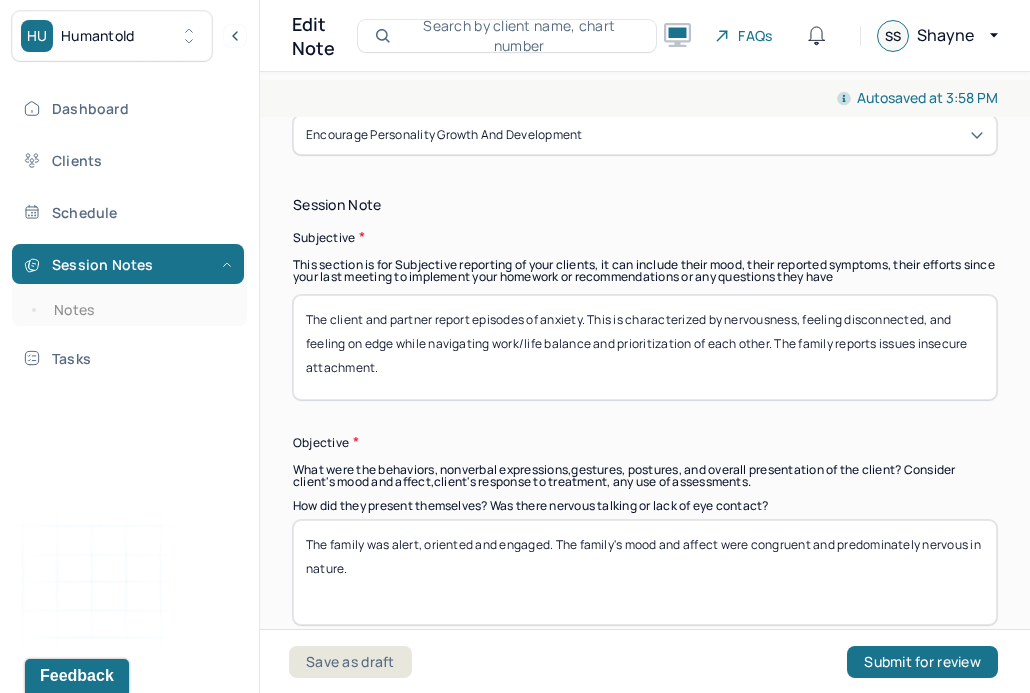 drag, startPoint x: 922, startPoint y: 338, endPoint x: 944, endPoint y: 366, distance: 35.608986 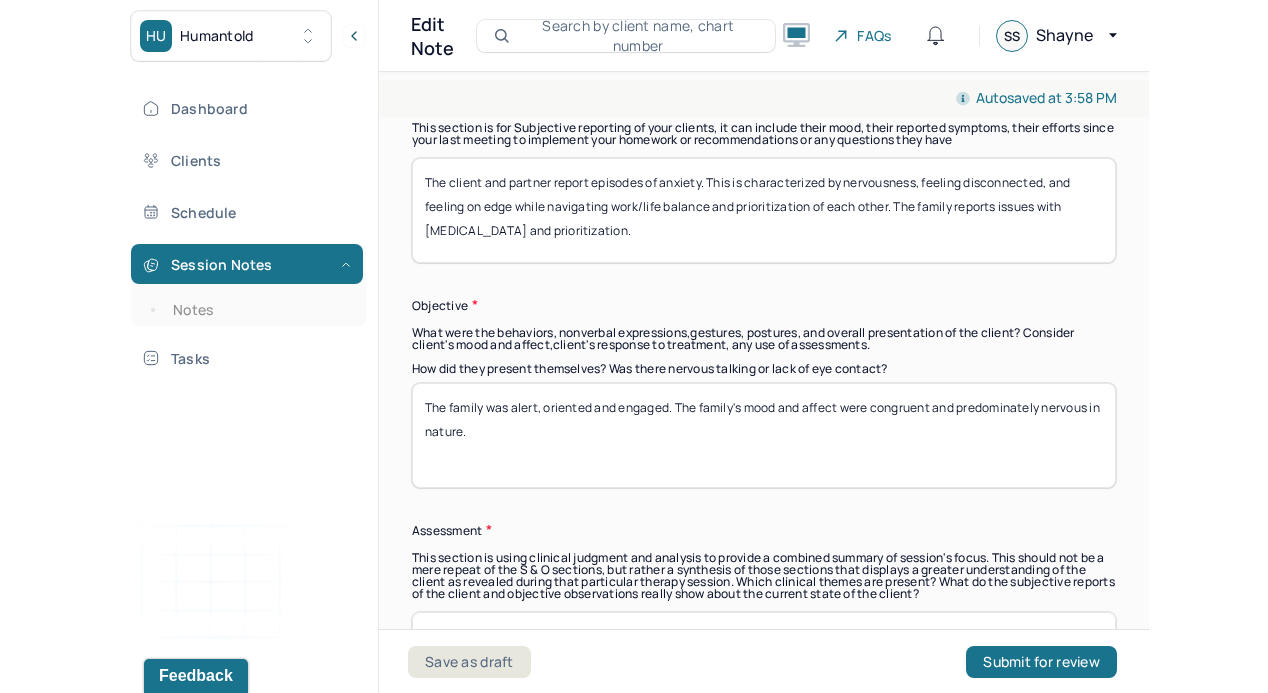 scroll, scrollTop: 1314, scrollLeft: 0, axis: vertical 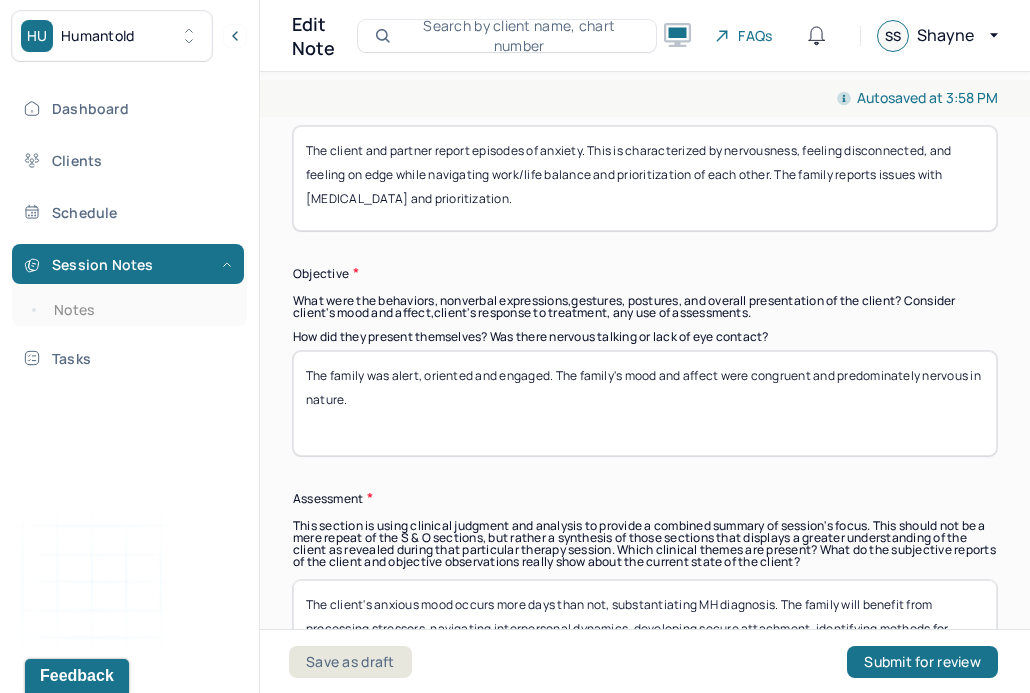 type on "The client and partner report episodes of anxiety. This is characterized by nervousness, feeling disconnected, and feeling on edge while navigating work/life balance and prioritization of each other. The family reports issues with [MEDICAL_DATA] and prioritization." 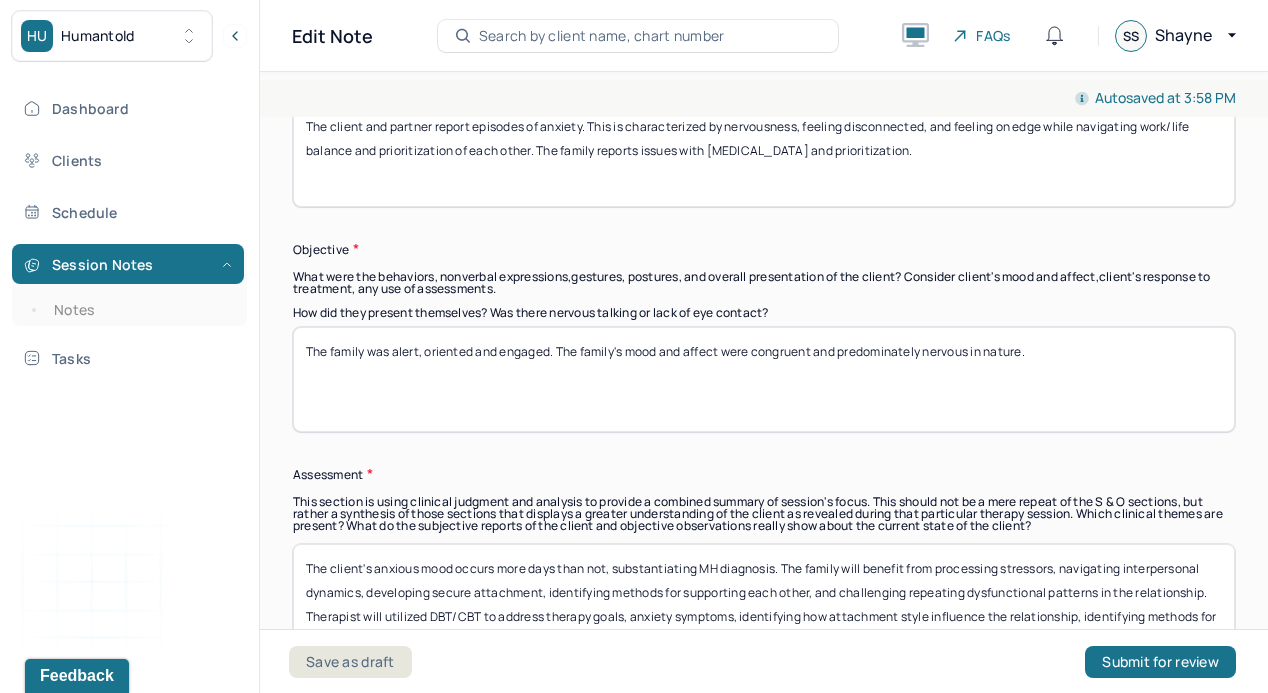 scroll, scrollTop: 1290, scrollLeft: 0, axis: vertical 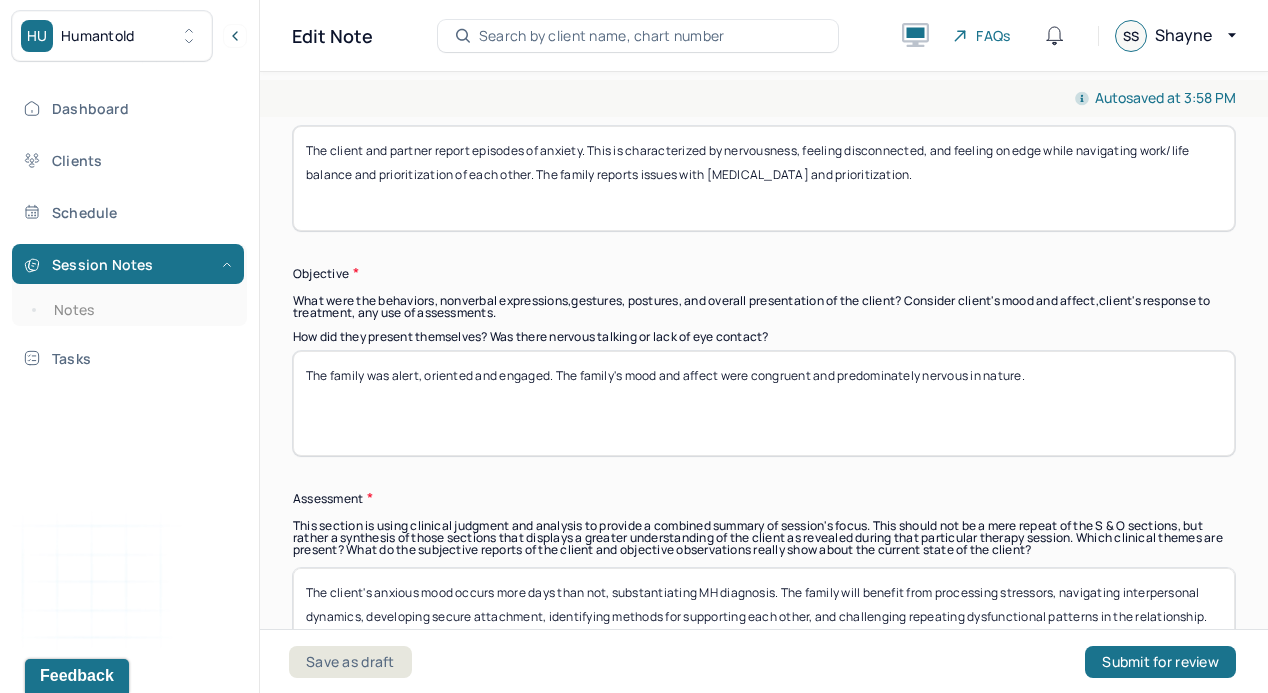 click on "The family was alert, oriented and engaged. The family's mood and affect were congruent and predominately nervous in nature." at bounding box center [764, 403] 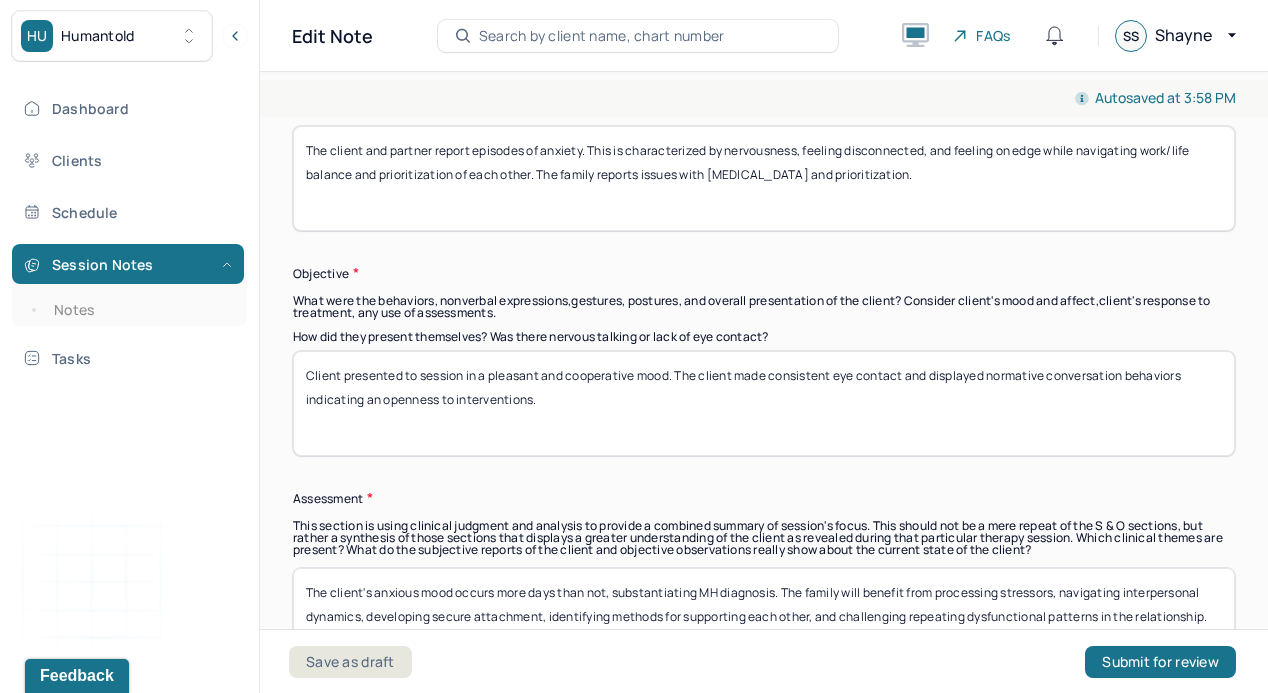 click on "The family was alert, oriented and engaged. The family's mood and affect were congruent and predominately nervous in nature." at bounding box center (764, 403) 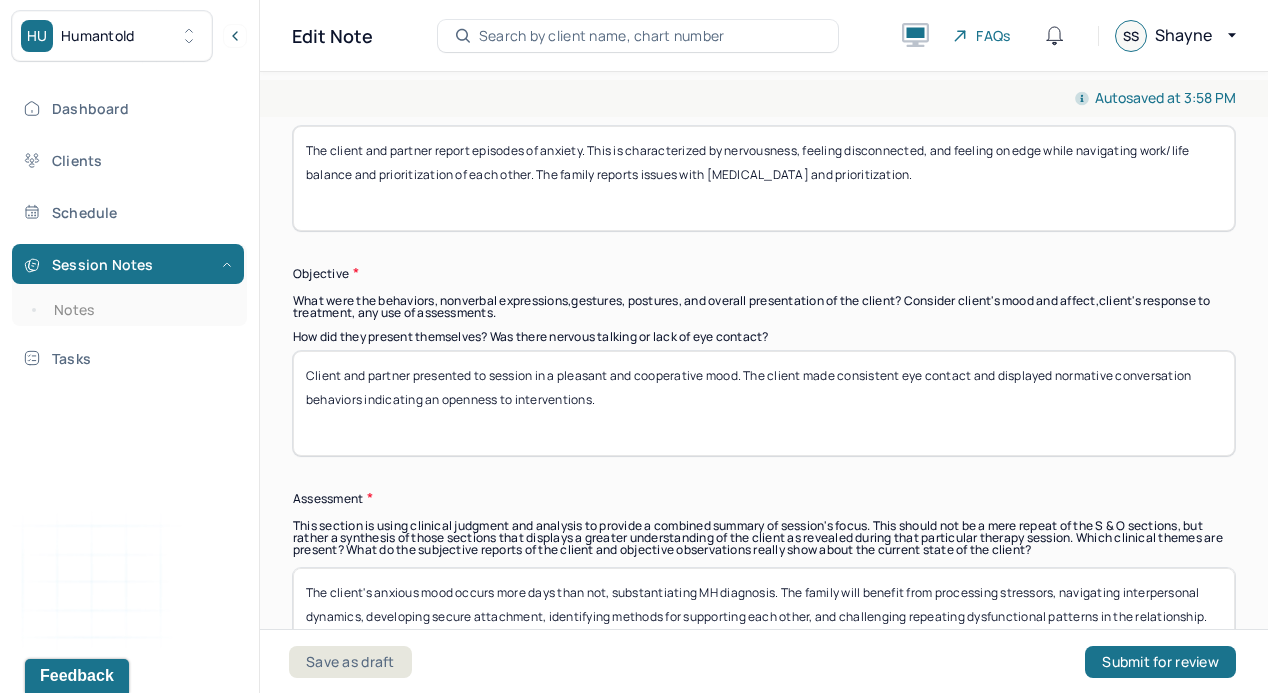 click on "The family was alert, oriented and engaged. The family's mood and affect were congruent and predominately nervous in nature." at bounding box center [764, 403] 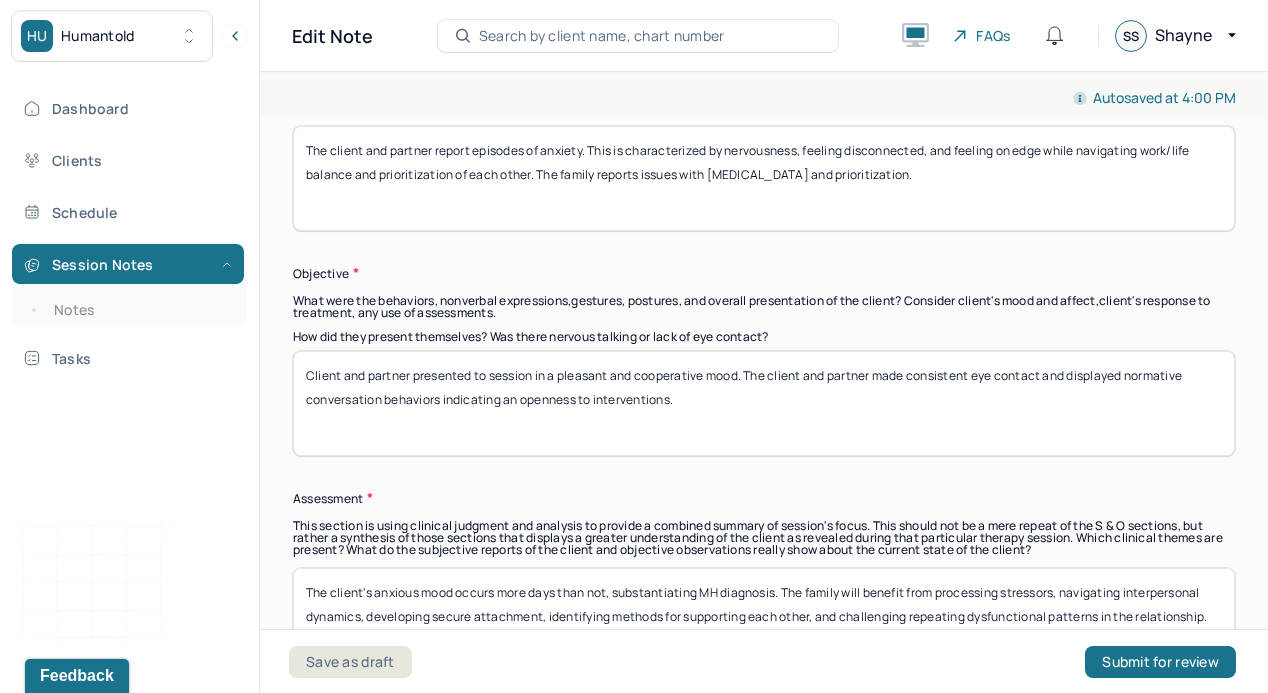 click on "Client and partner presented to session in a pleasant and cooperative mood. The client made consistent eye contact and displayed normative conversation behaviors indicating an openness to interventions." at bounding box center [764, 403] 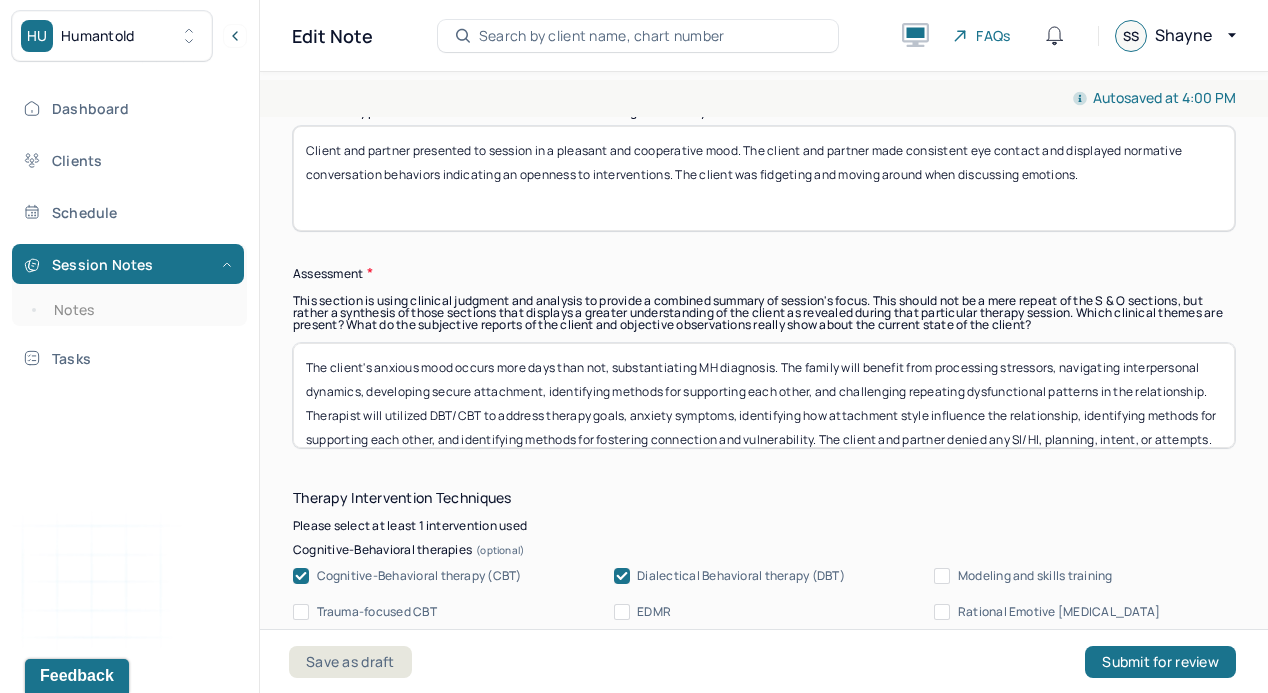 scroll, scrollTop: 1522, scrollLeft: 0, axis: vertical 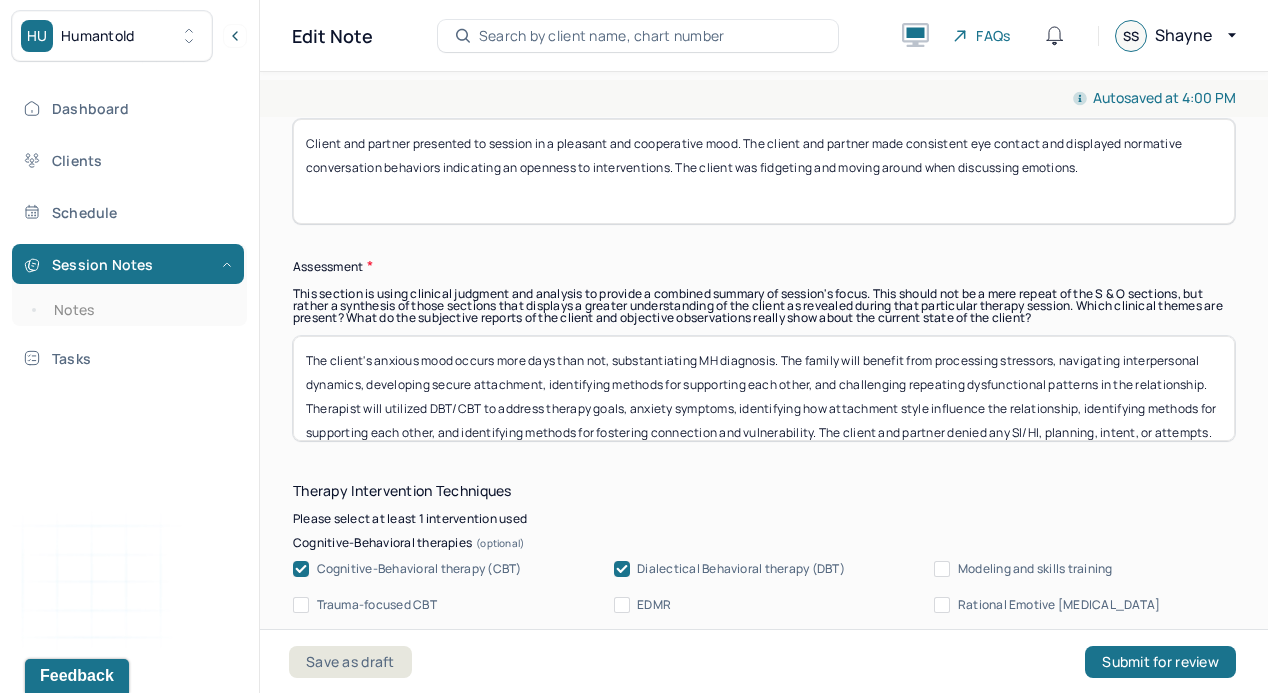 type on "Client and partner presented to session in a pleasant and cooperative mood. The client and partner made consistent eye contact and displayed normative conversation behaviors indicating an openness to interventions. The client was fidgeting and moving around when discussing emotions." 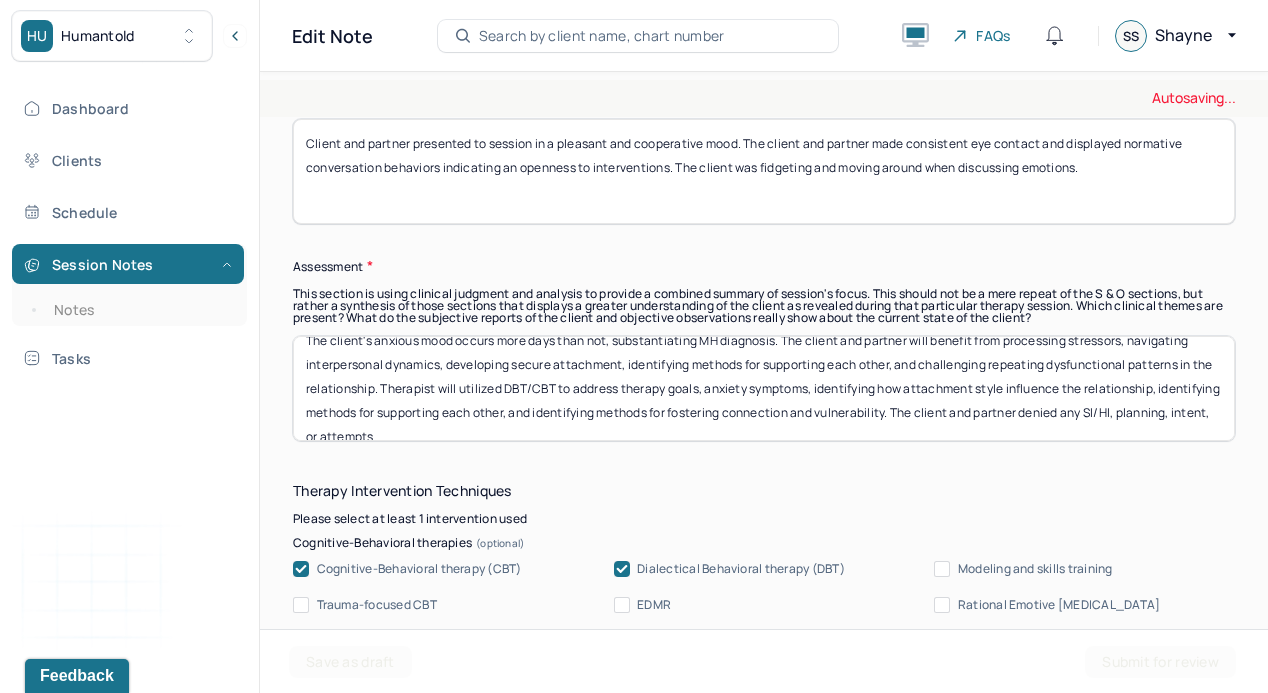 scroll, scrollTop: 12, scrollLeft: 0, axis: vertical 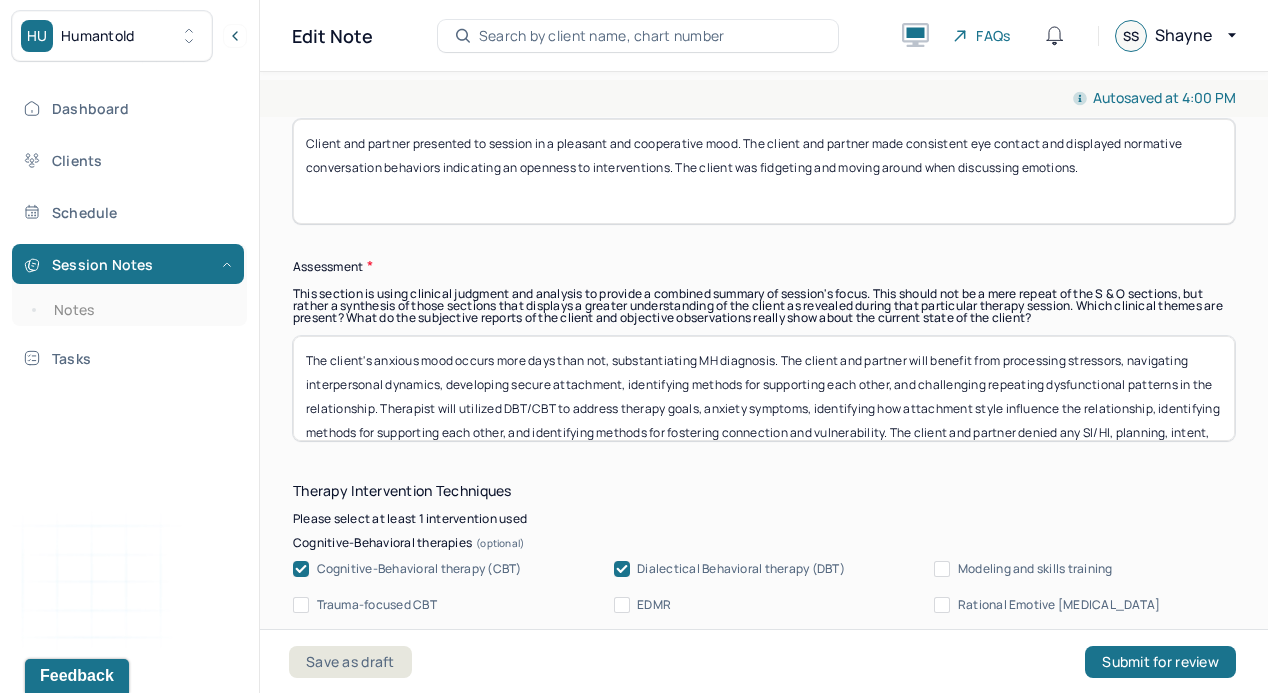 drag, startPoint x: 375, startPoint y: 392, endPoint x: 1009, endPoint y: 364, distance: 634.618 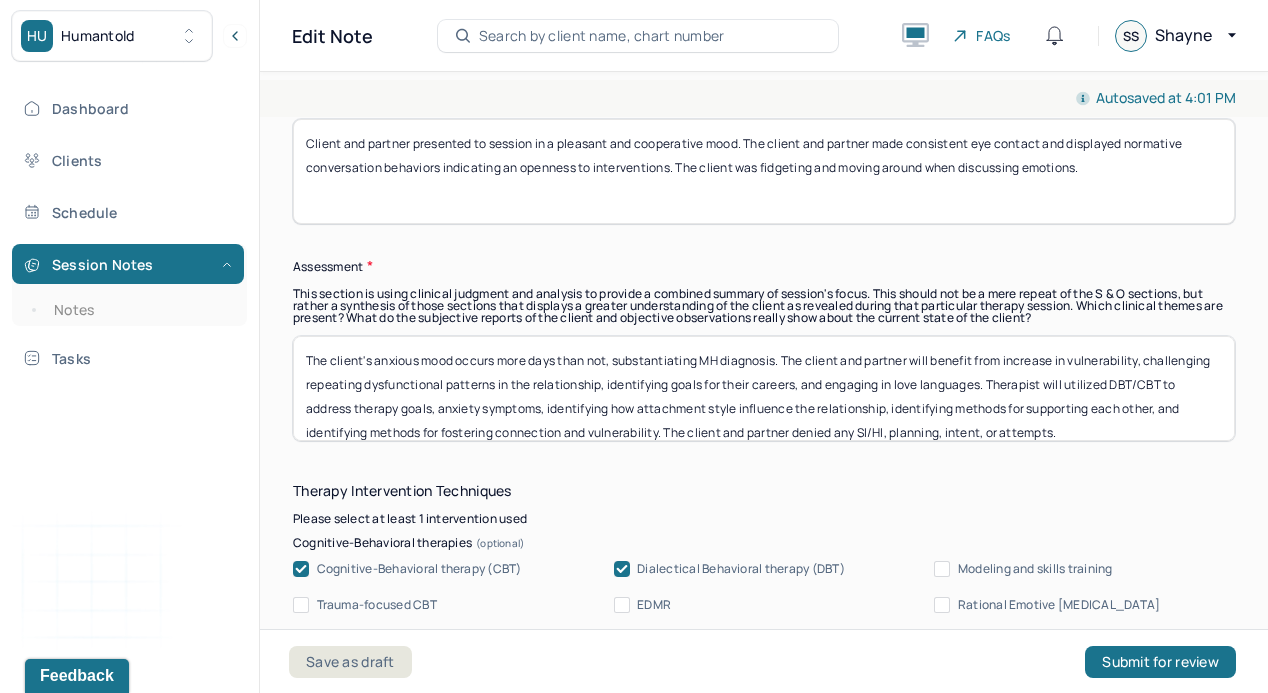 scroll, scrollTop: 16, scrollLeft: 0, axis: vertical 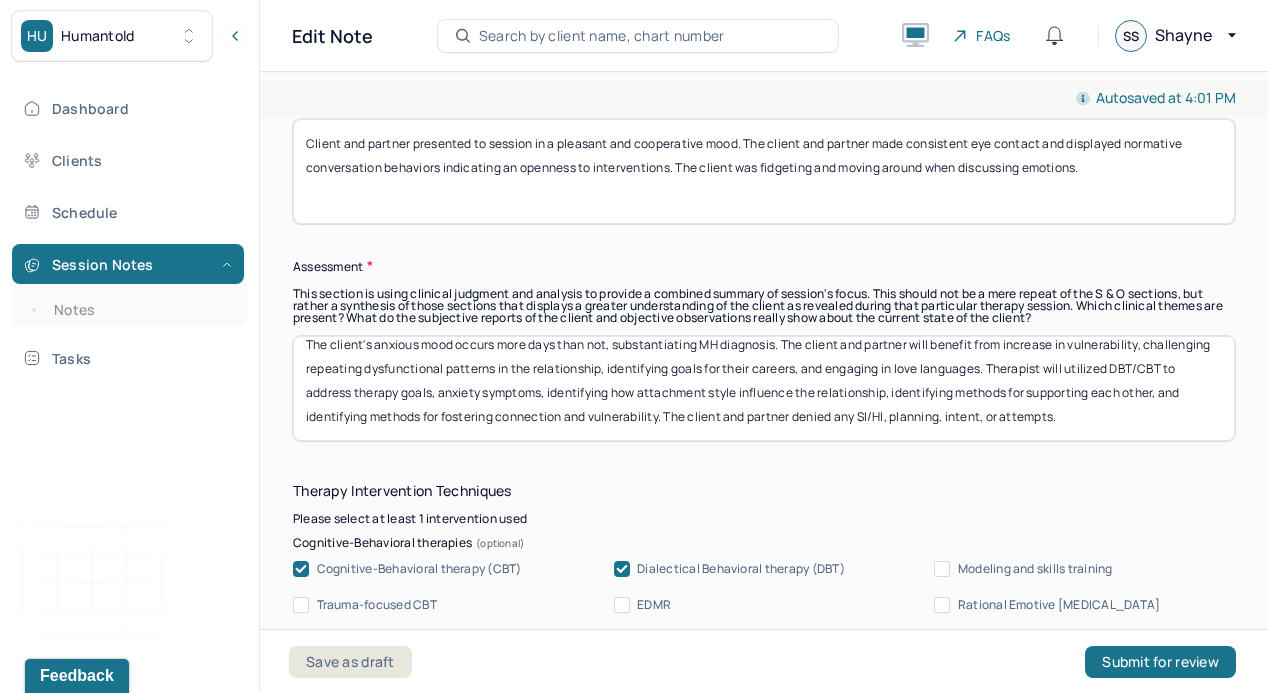 drag, startPoint x: 660, startPoint y: 414, endPoint x: 564, endPoint y: 379, distance: 102.18121 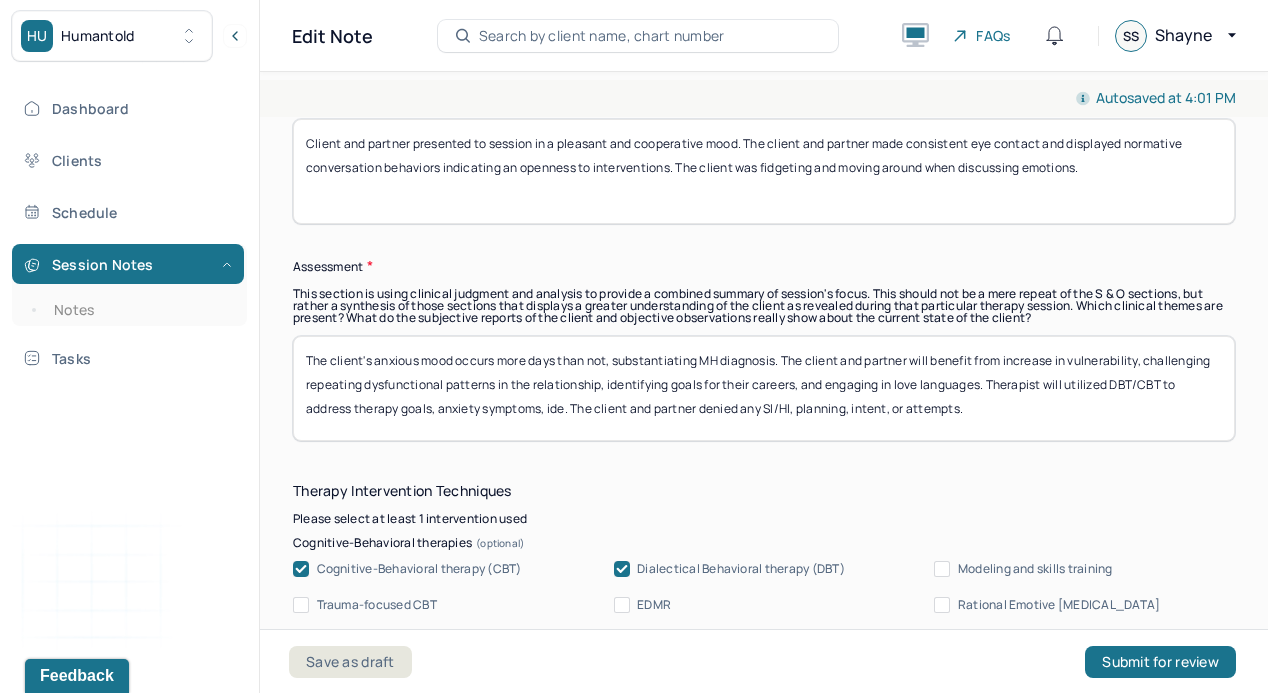 scroll, scrollTop: 0, scrollLeft: 0, axis: both 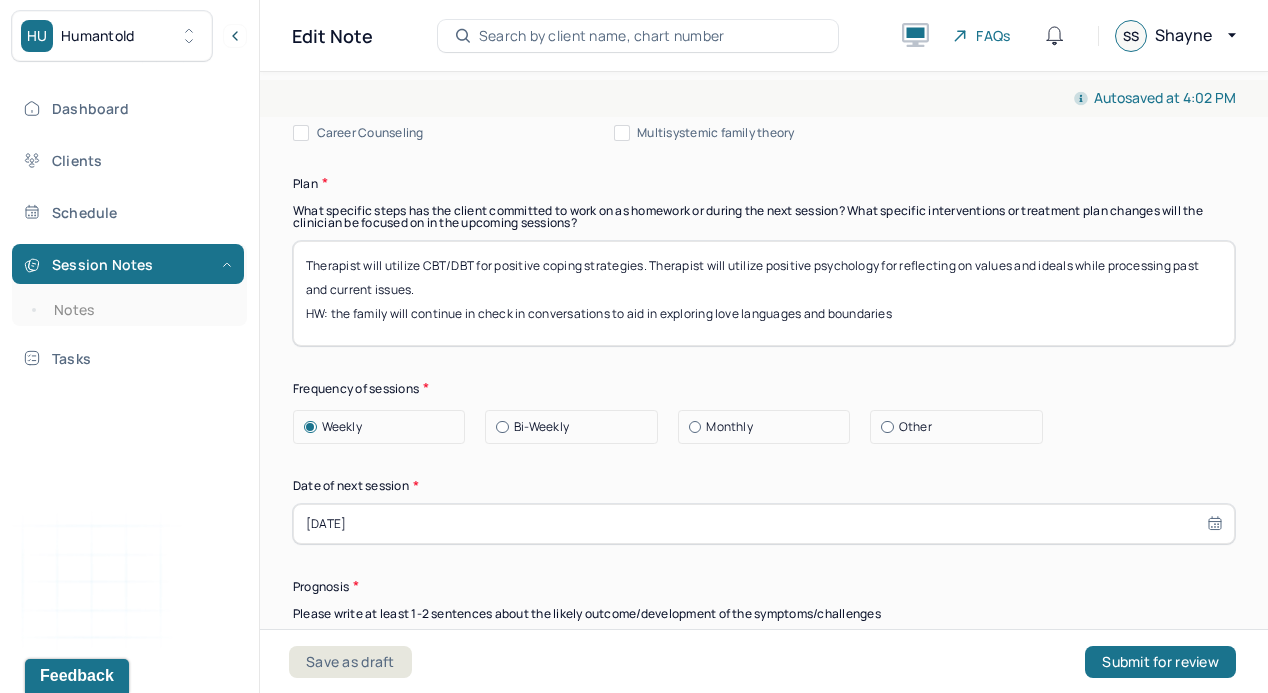 type on "The client's anxious mood occurs more days than not, substantiating MH diagnosis. The client and partner will benefit from increase in vulnerability, challenging repeating dysfunctional patterns in the relationship, identifying goals for their careers, and engaging in love languages. Therapist will utilized DBT/CBT to address therapy goals, anxiety symptoms, processing recent stressors, identifying goals, exploring methods for supporting each other, and exploration of boundaries. The client and partner denied any SI/HI, planning, intent, or attempts." 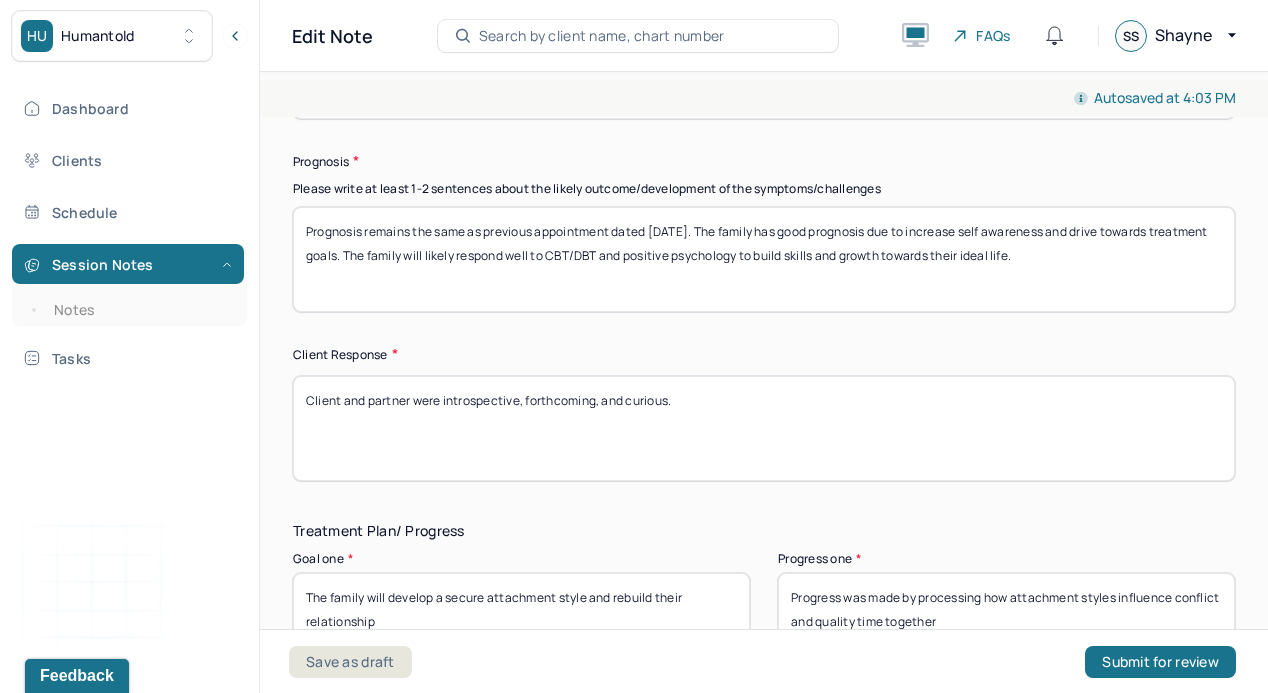 scroll, scrollTop: 2823, scrollLeft: 0, axis: vertical 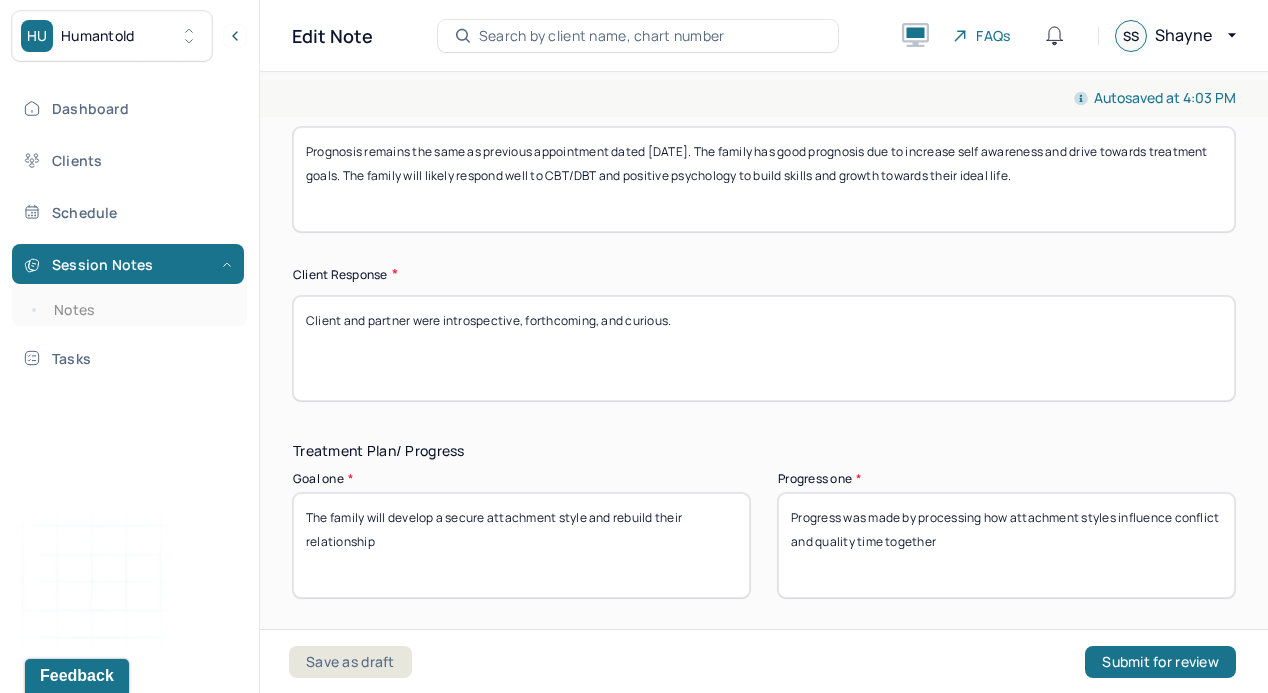 type on "Therapist will utilize CBT/DBT for positive coping strategies. Therapist will utilize positive psychology for reflecting on values and ideals while processing past and current issues.
HW: the client and partner will explore methods for resting with each other" 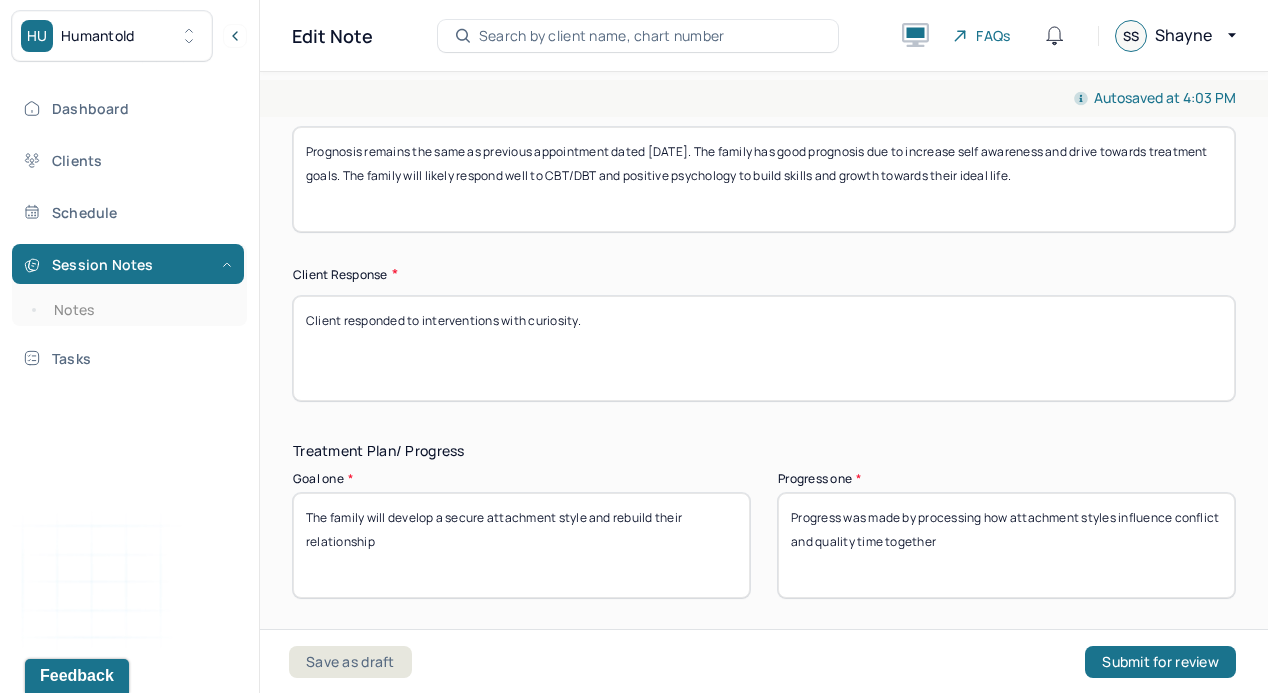 click on "Client and partner were introspective, forthcoming, and curious." at bounding box center (764, 348) 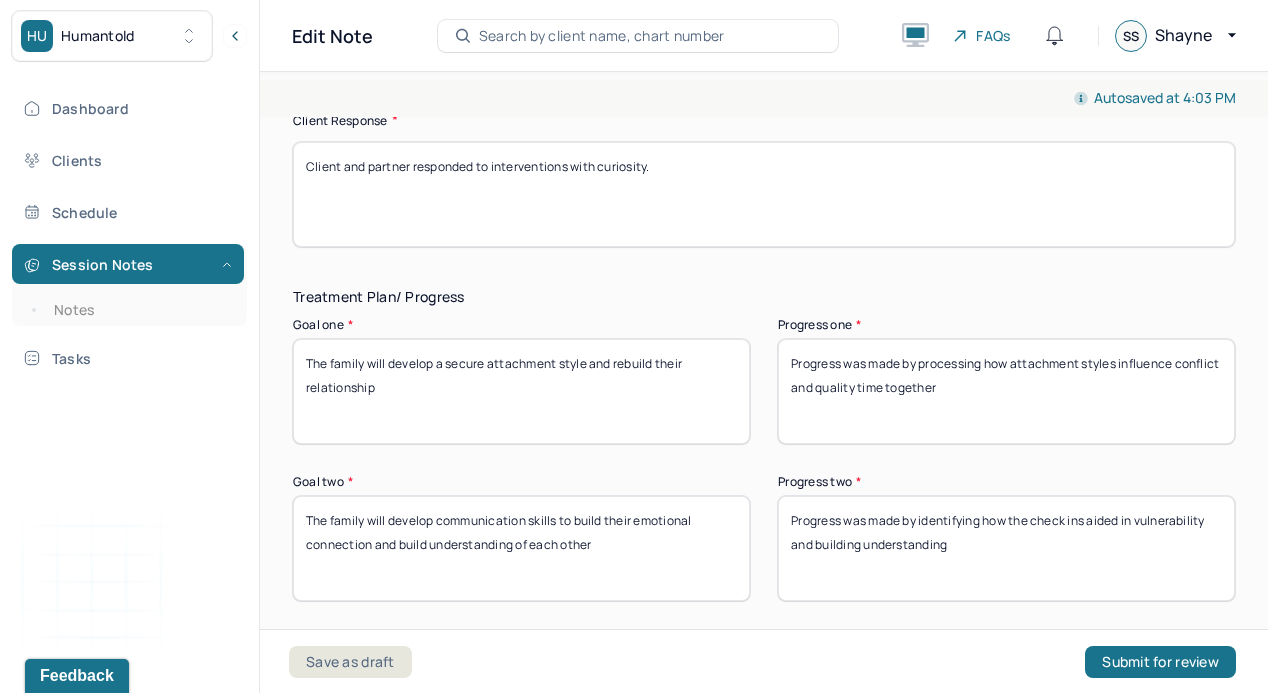 scroll, scrollTop: 2998, scrollLeft: 0, axis: vertical 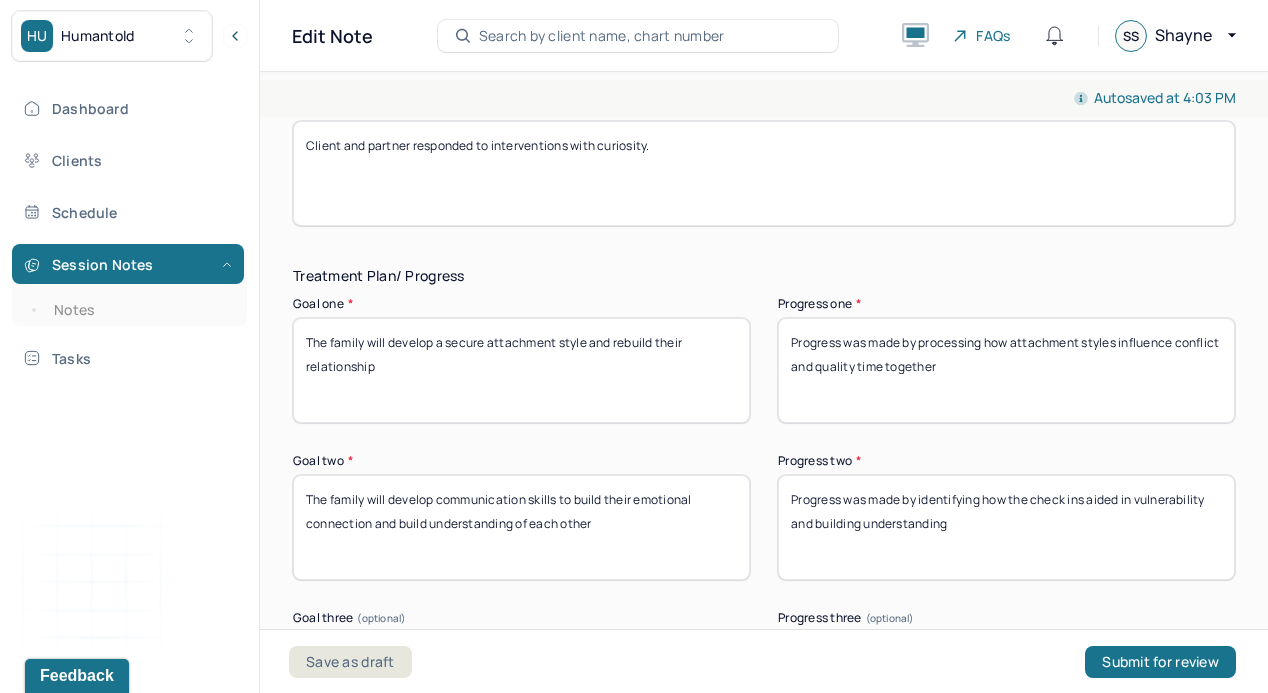 type on "Client and partner responded to interventions with curiosity." 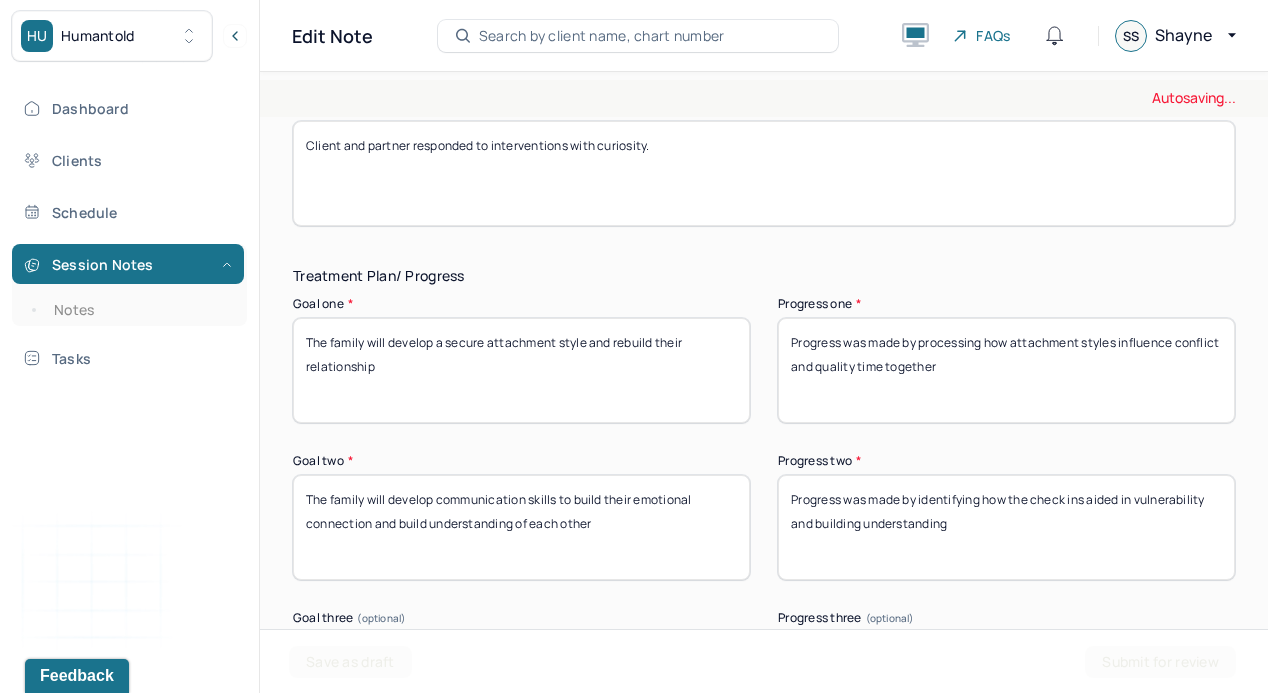 drag, startPoint x: 967, startPoint y: 368, endPoint x: 918, endPoint y: 338, distance: 57.45433 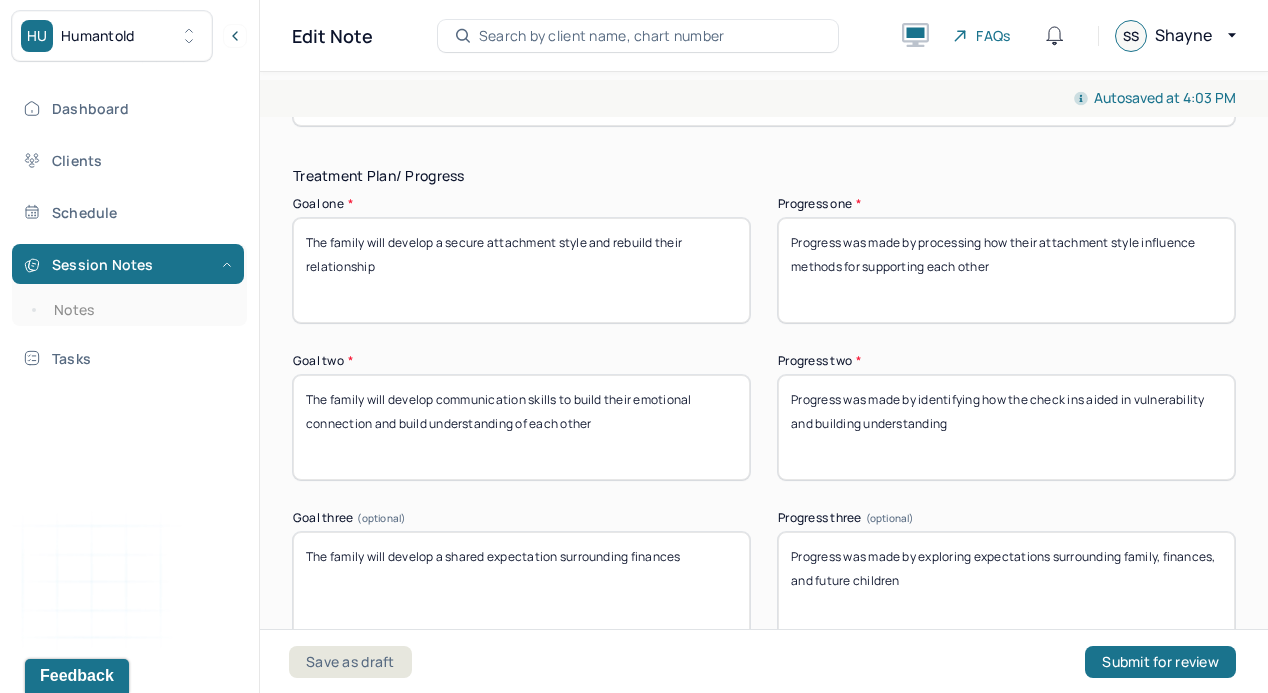 scroll, scrollTop: 3122, scrollLeft: 0, axis: vertical 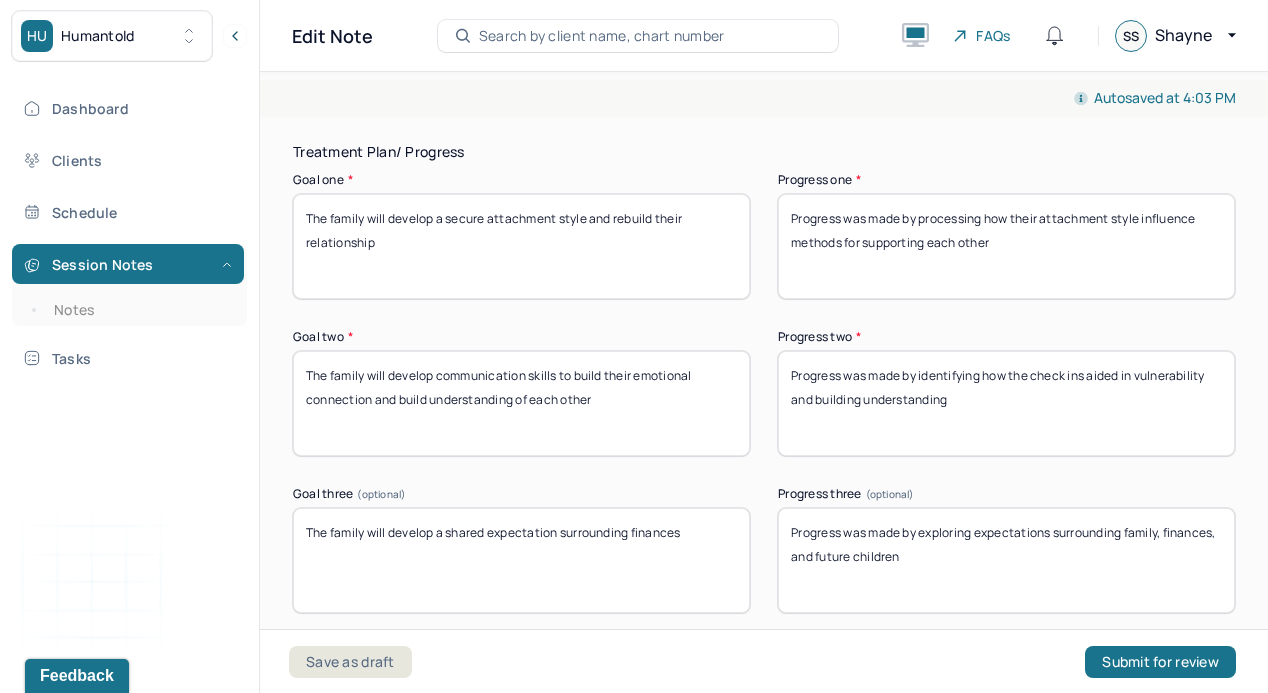 type on "Progress was made by processing how their attachment style influence methods for supporting each other" 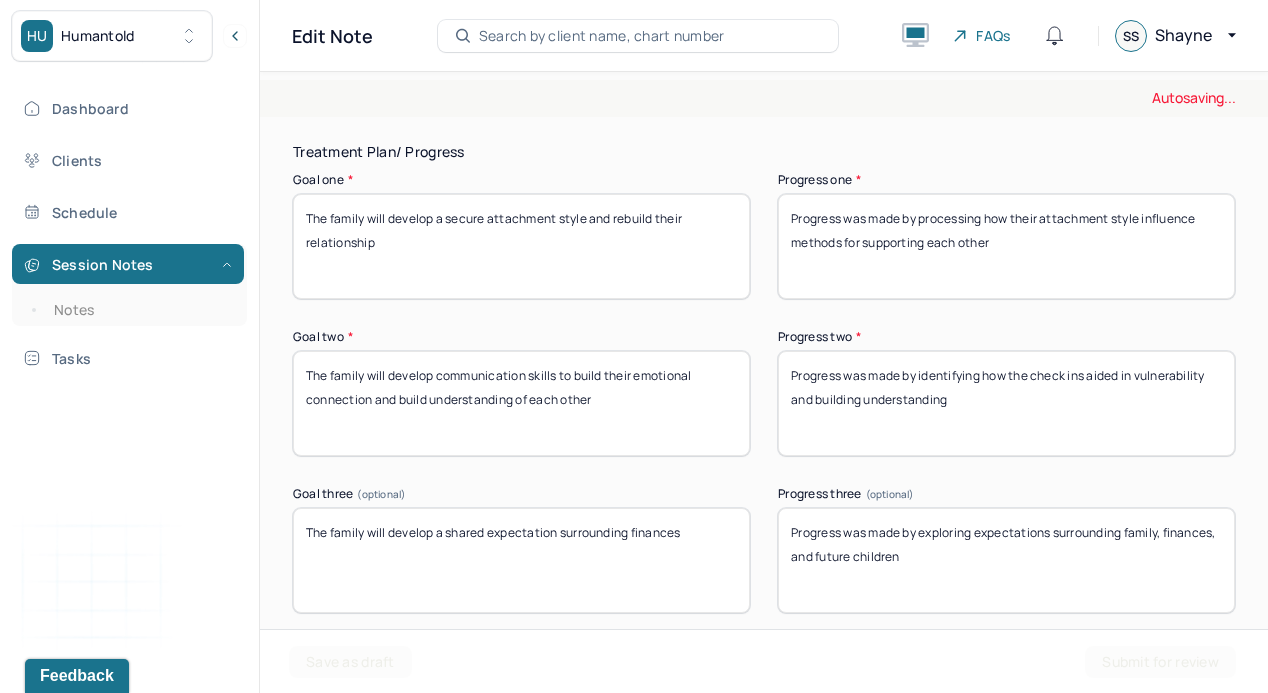 drag, startPoint x: 982, startPoint y: 400, endPoint x: 923, endPoint y: 367, distance: 67.601776 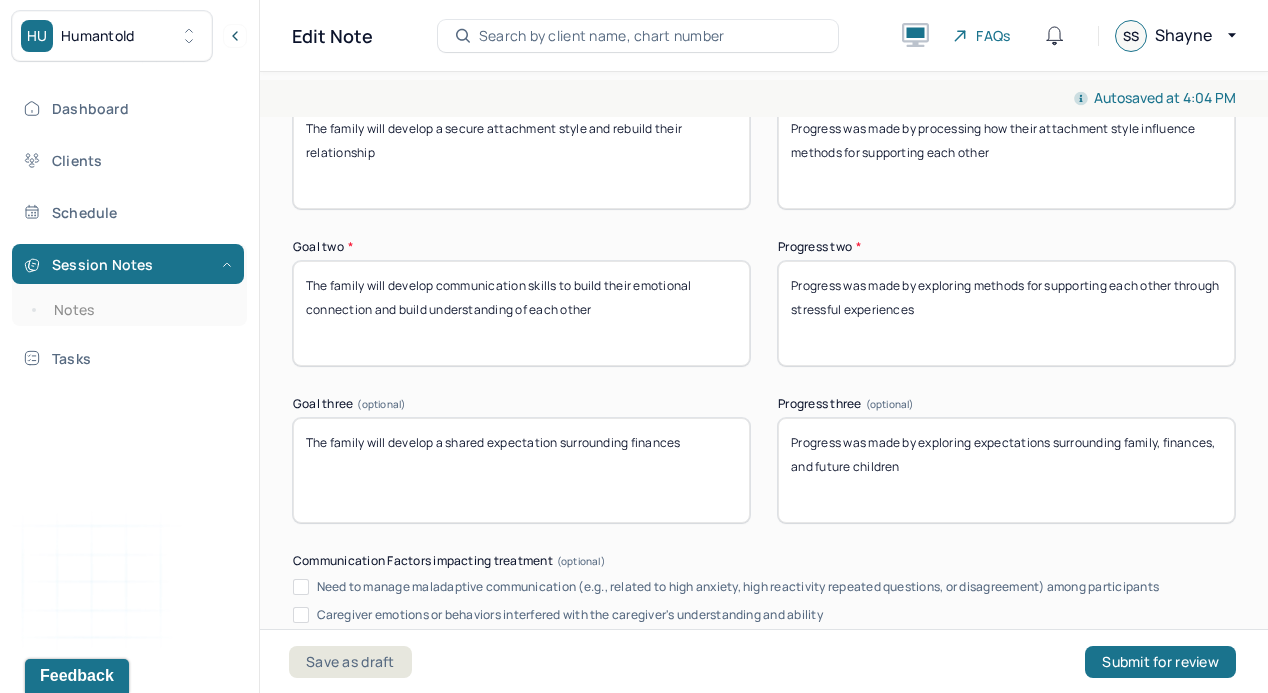 scroll, scrollTop: 3222, scrollLeft: 0, axis: vertical 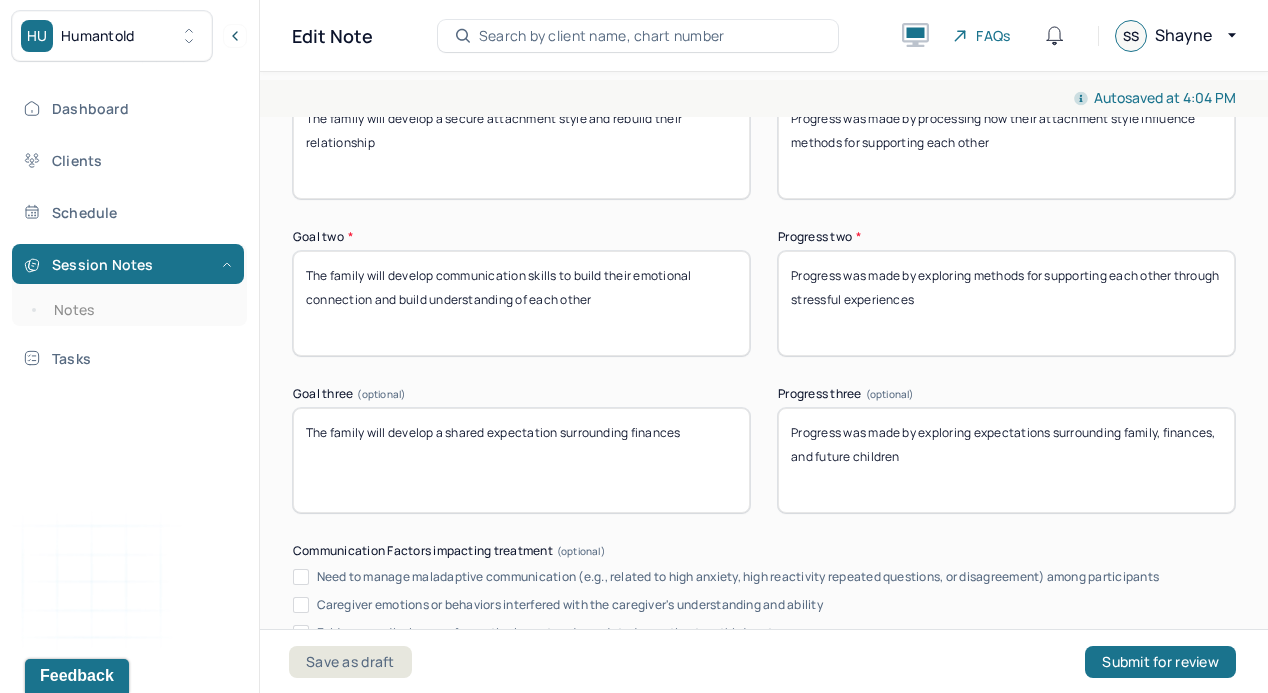 type on "Progress was made by exploring methods for supporting each other through stressful experiences" 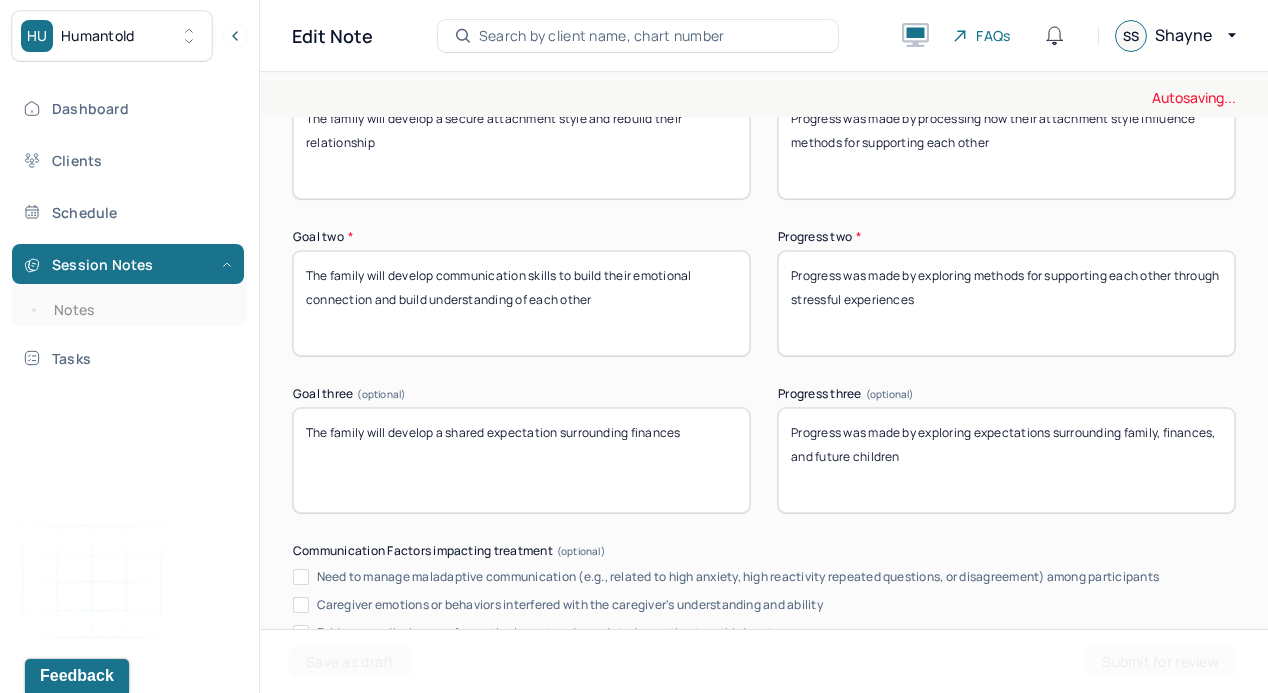 drag, startPoint x: 918, startPoint y: 458, endPoint x: 920, endPoint y: 439, distance: 19.104973 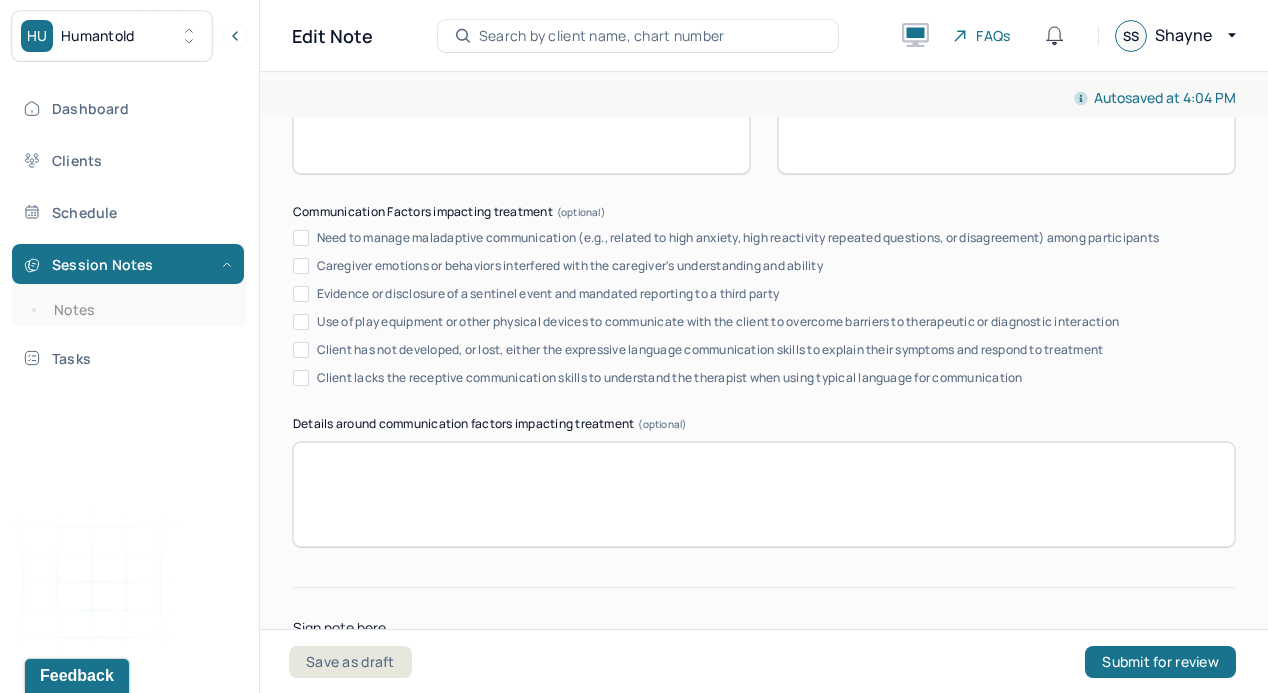 scroll, scrollTop: 3730, scrollLeft: 0, axis: vertical 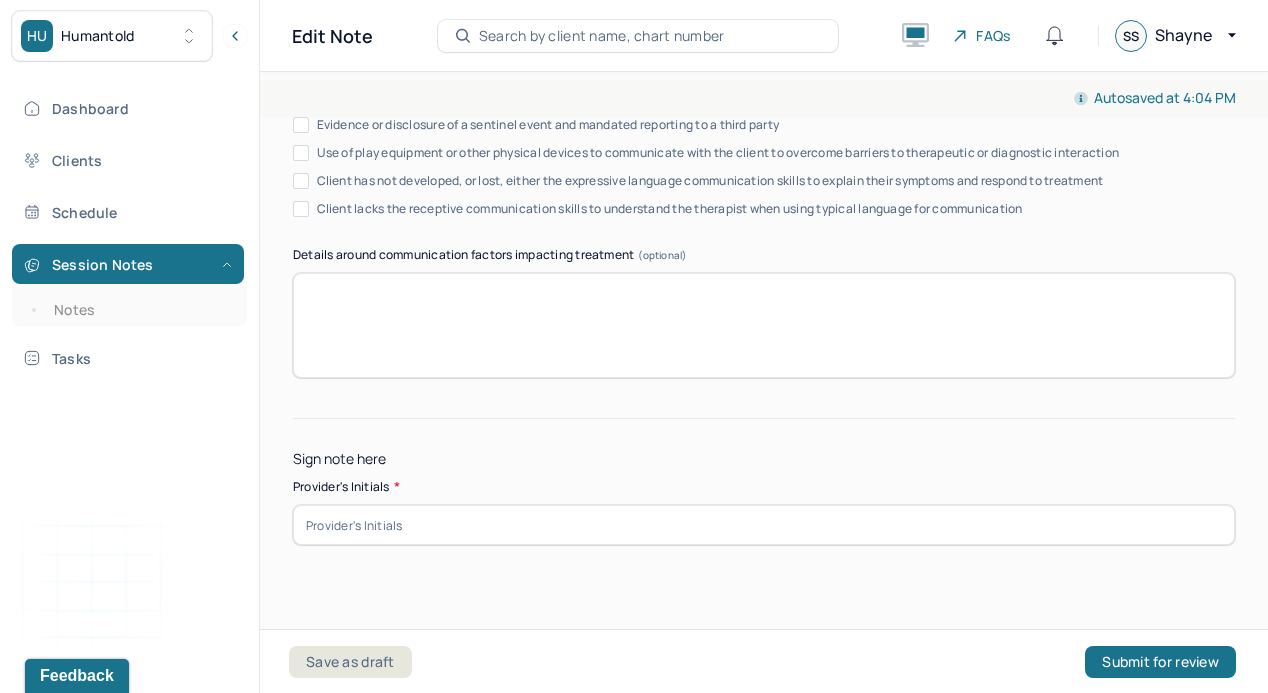 type on "Progress was made by exploring boundaries and their common goals" 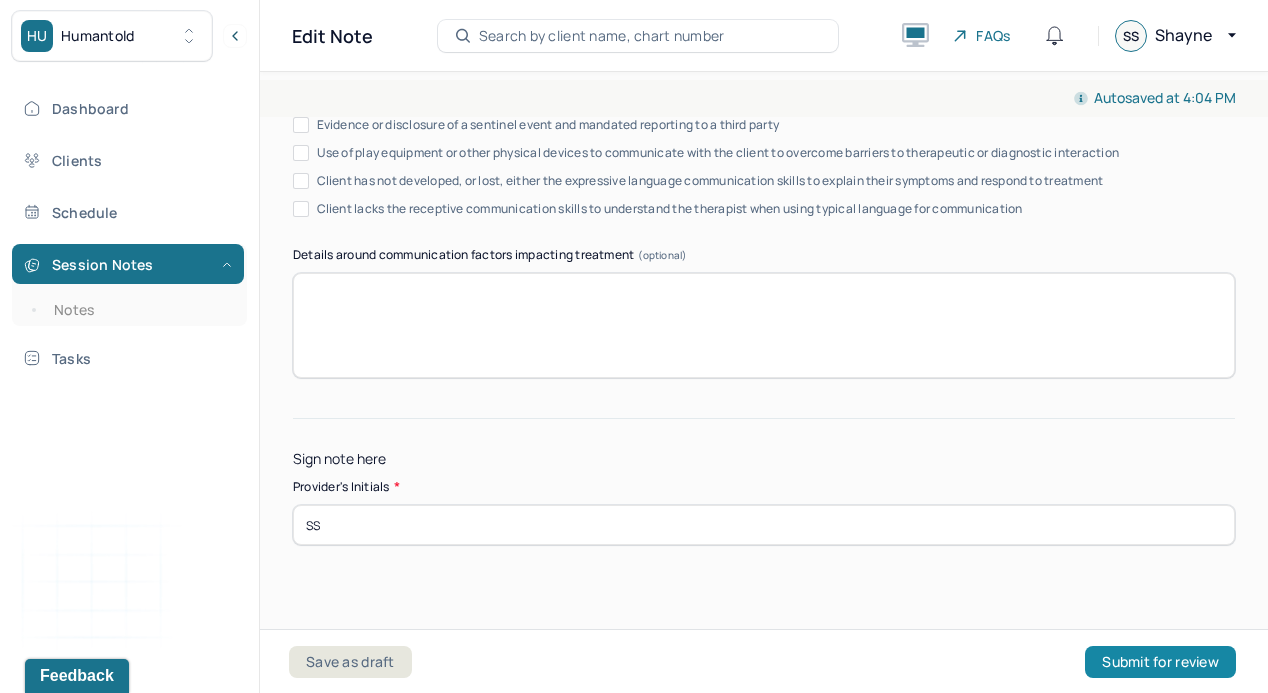 type on "SS" 